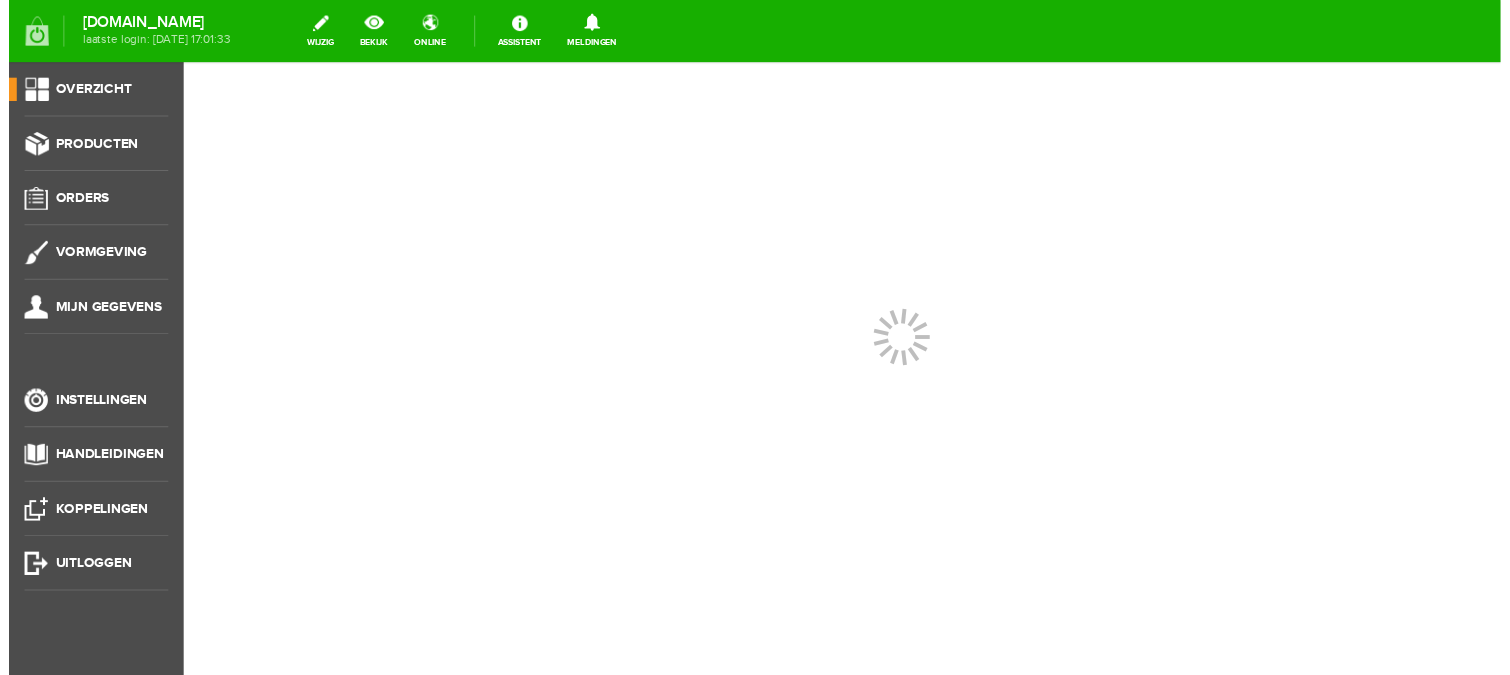 scroll, scrollTop: 0, scrollLeft: 0, axis: both 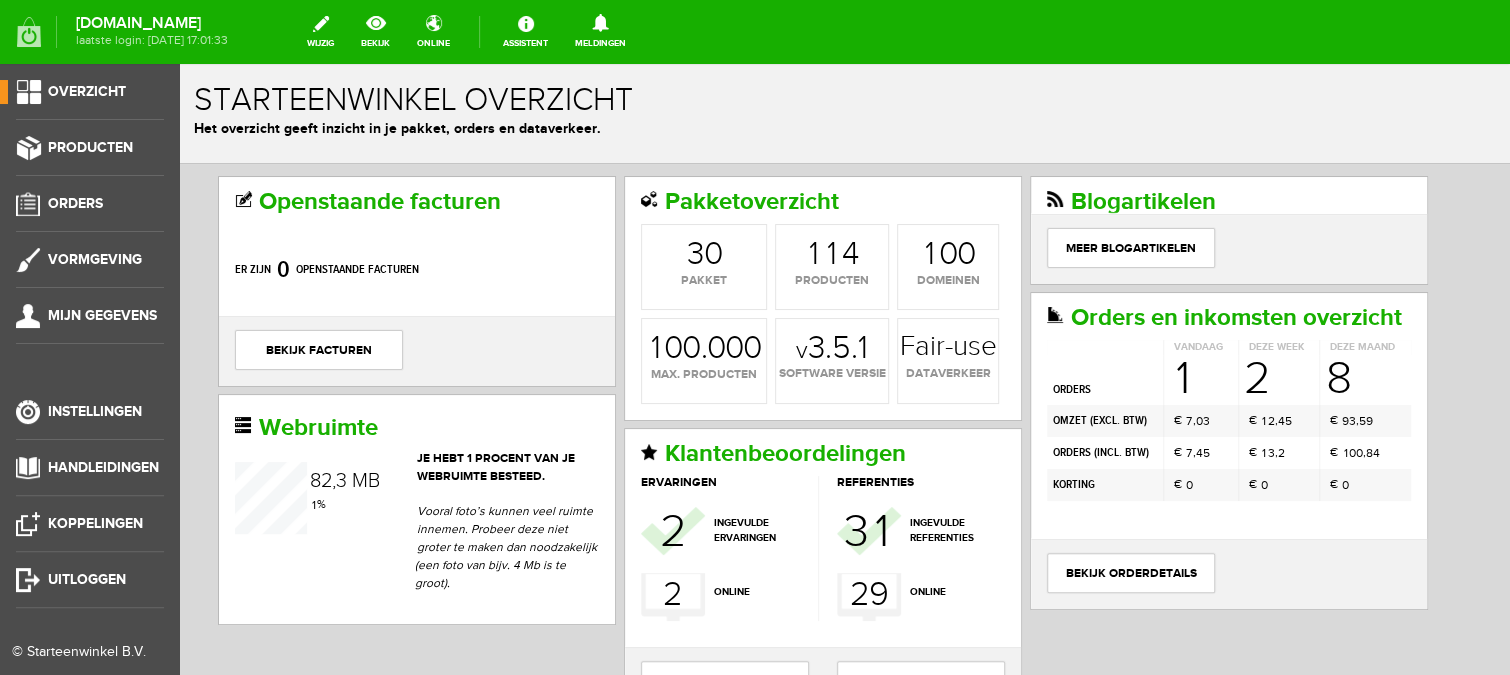 click on "Overzicht" at bounding box center [87, 91] 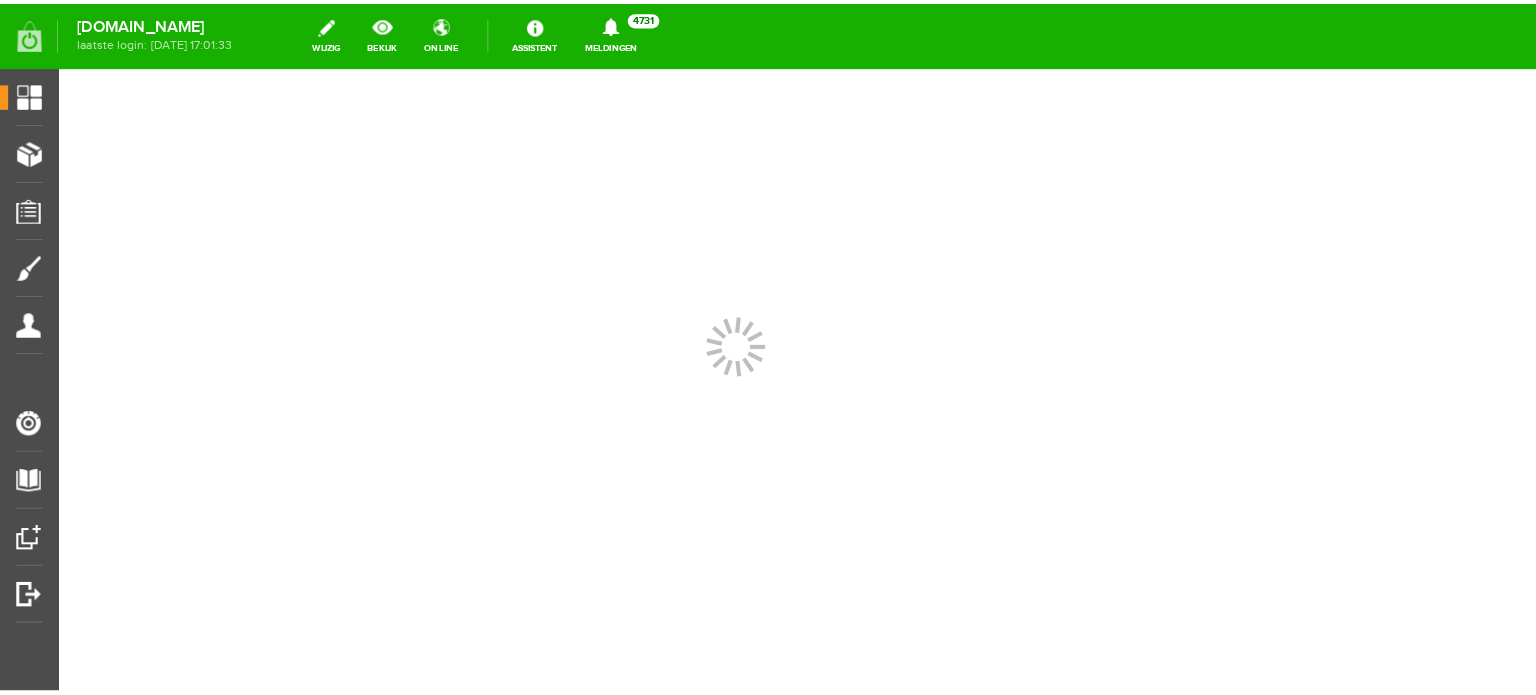 scroll, scrollTop: 0, scrollLeft: 0, axis: both 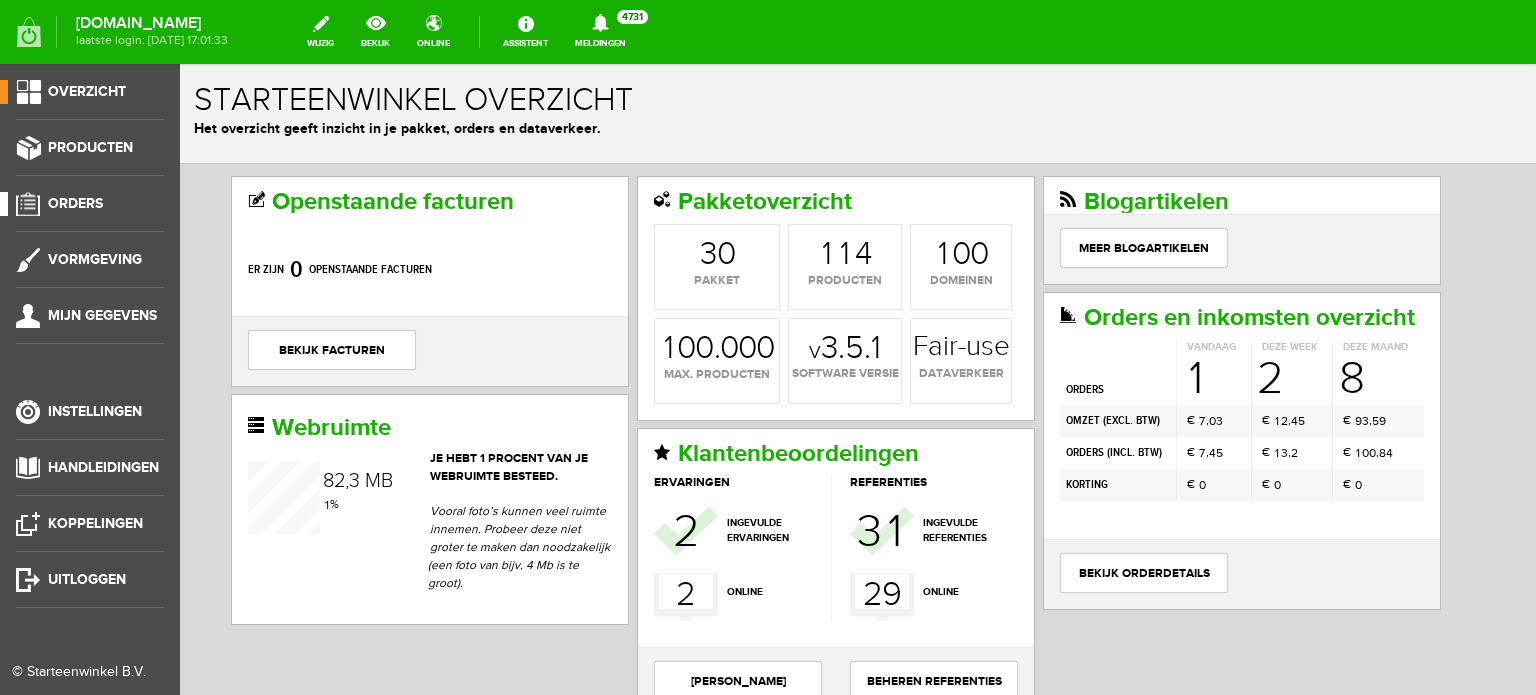 click on "Orders" at bounding box center [75, 203] 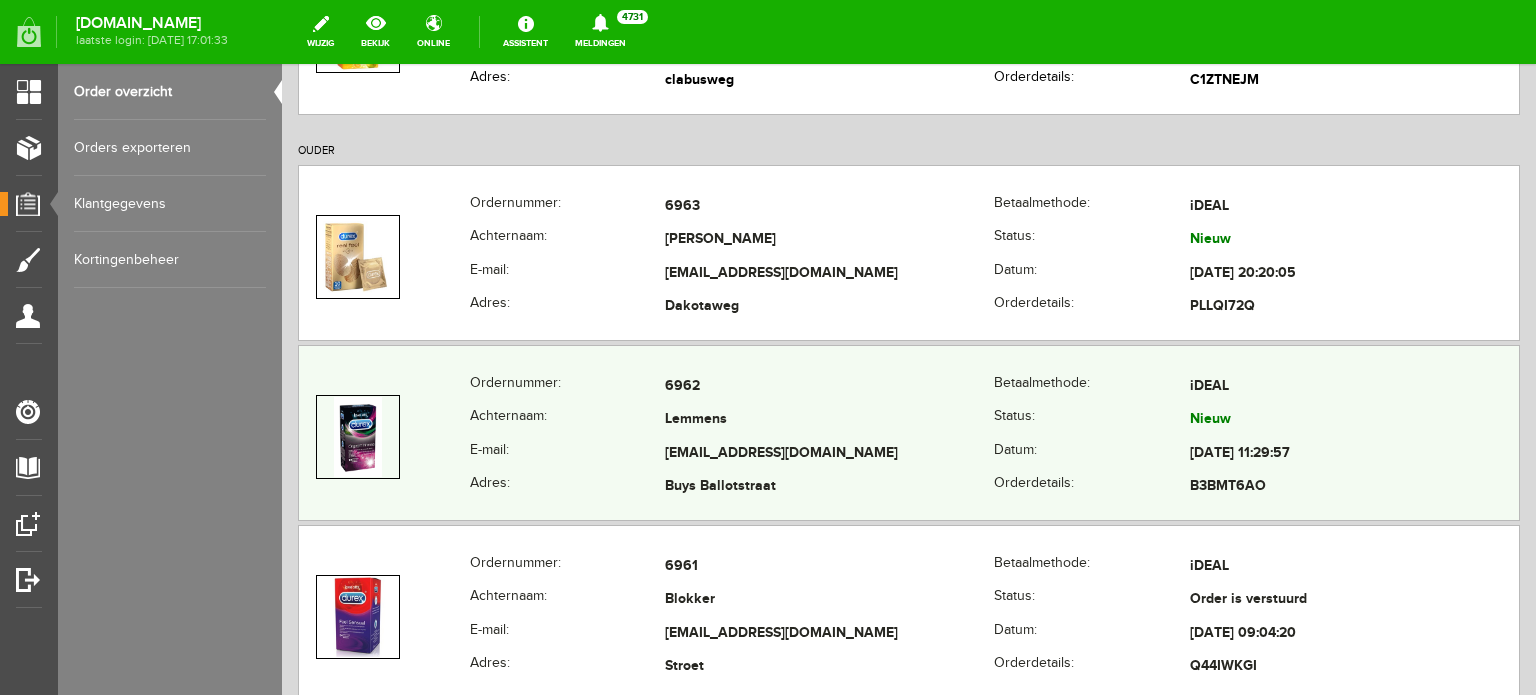 scroll, scrollTop: 700, scrollLeft: 0, axis: vertical 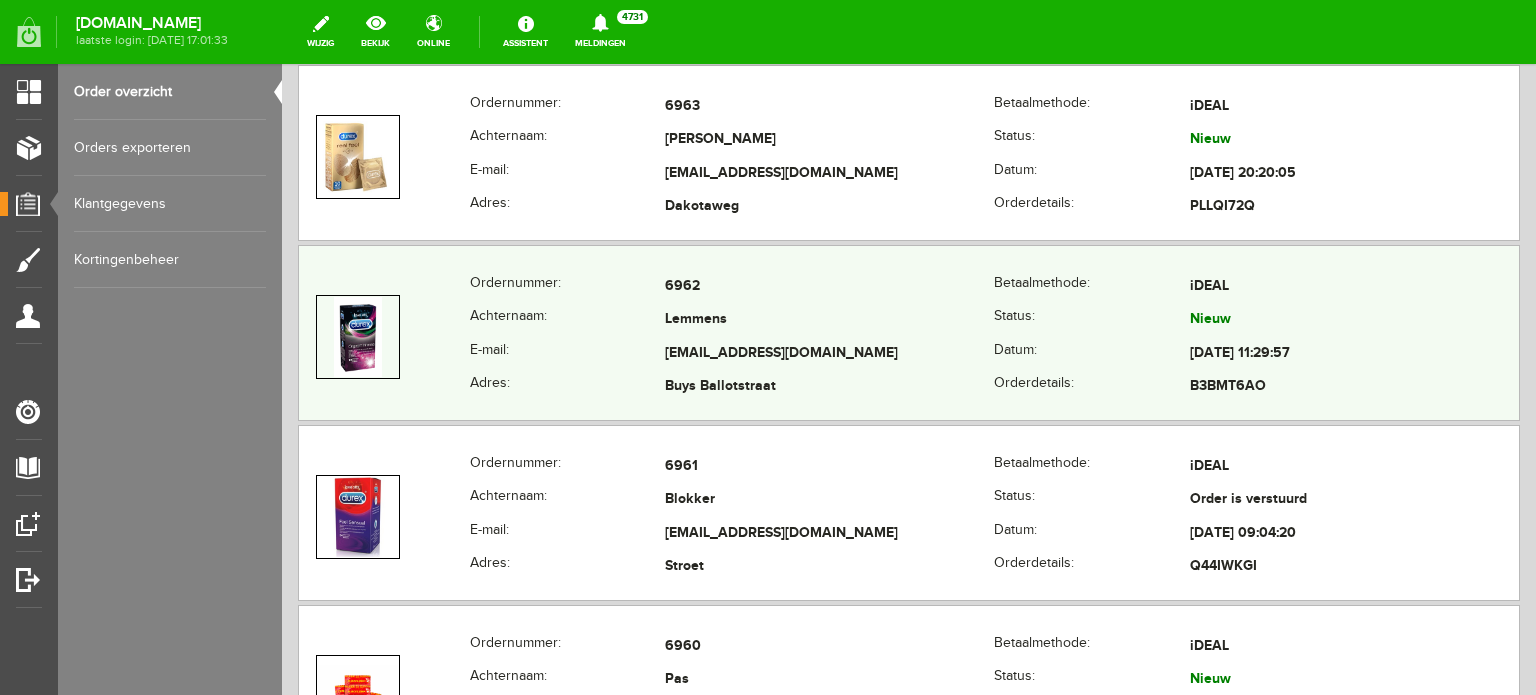 click on "Achternaam:" at bounding box center [567, 321] 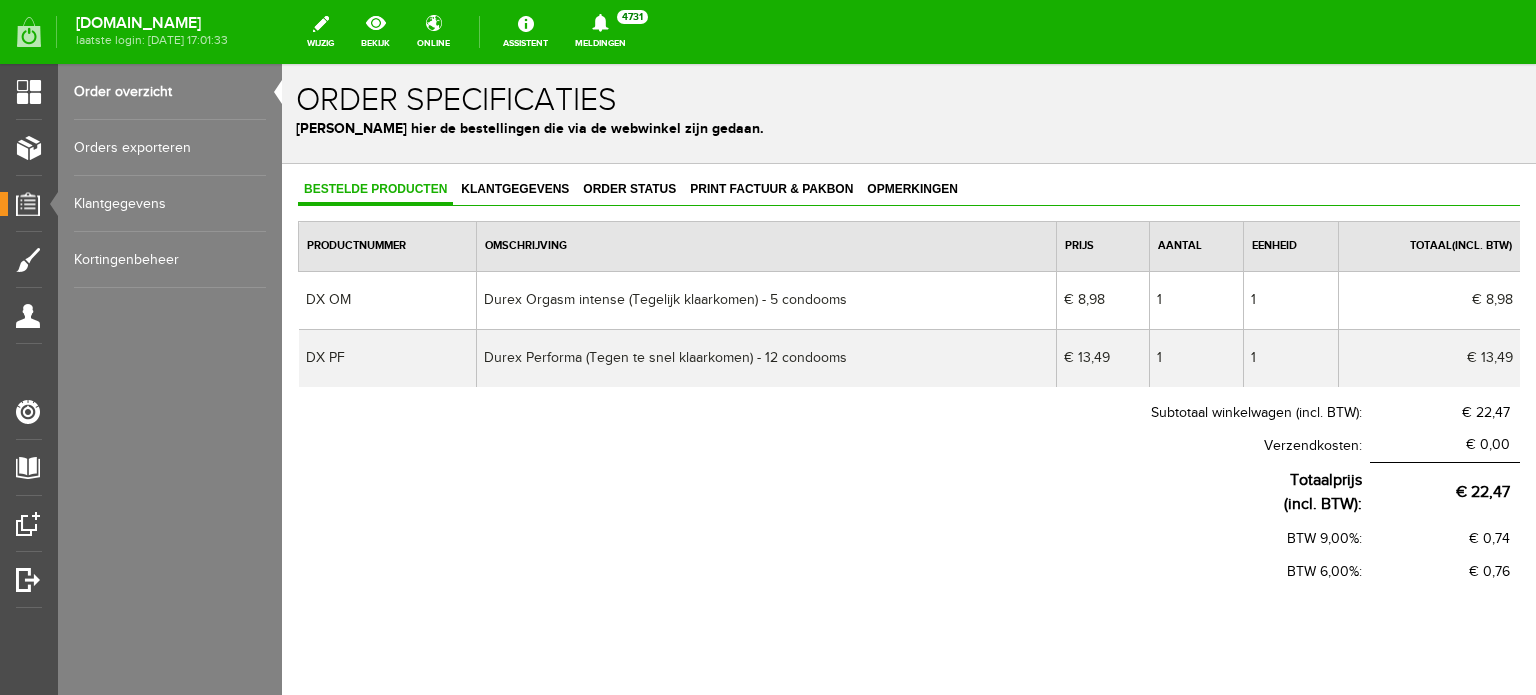 scroll, scrollTop: 0, scrollLeft: 0, axis: both 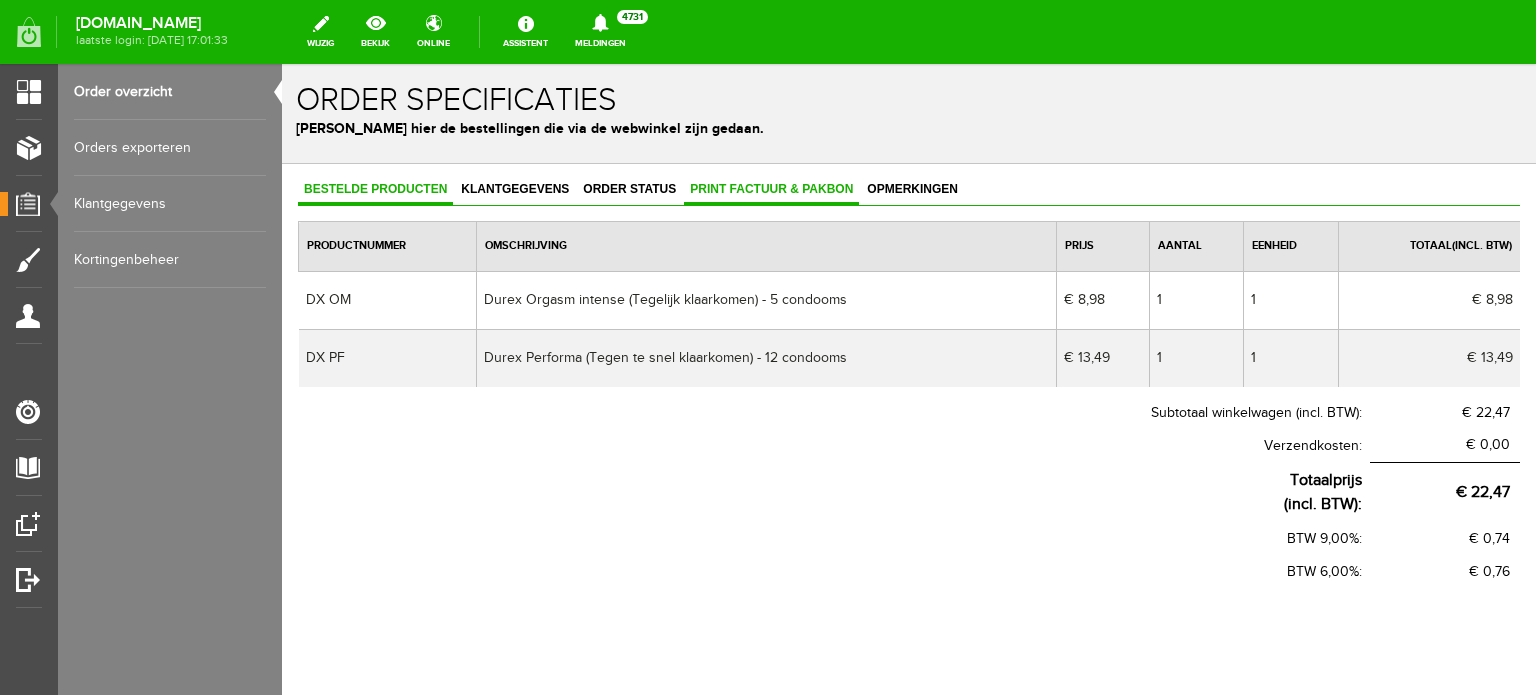 click on "Print factuur & pakbon" at bounding box center (771, 189) 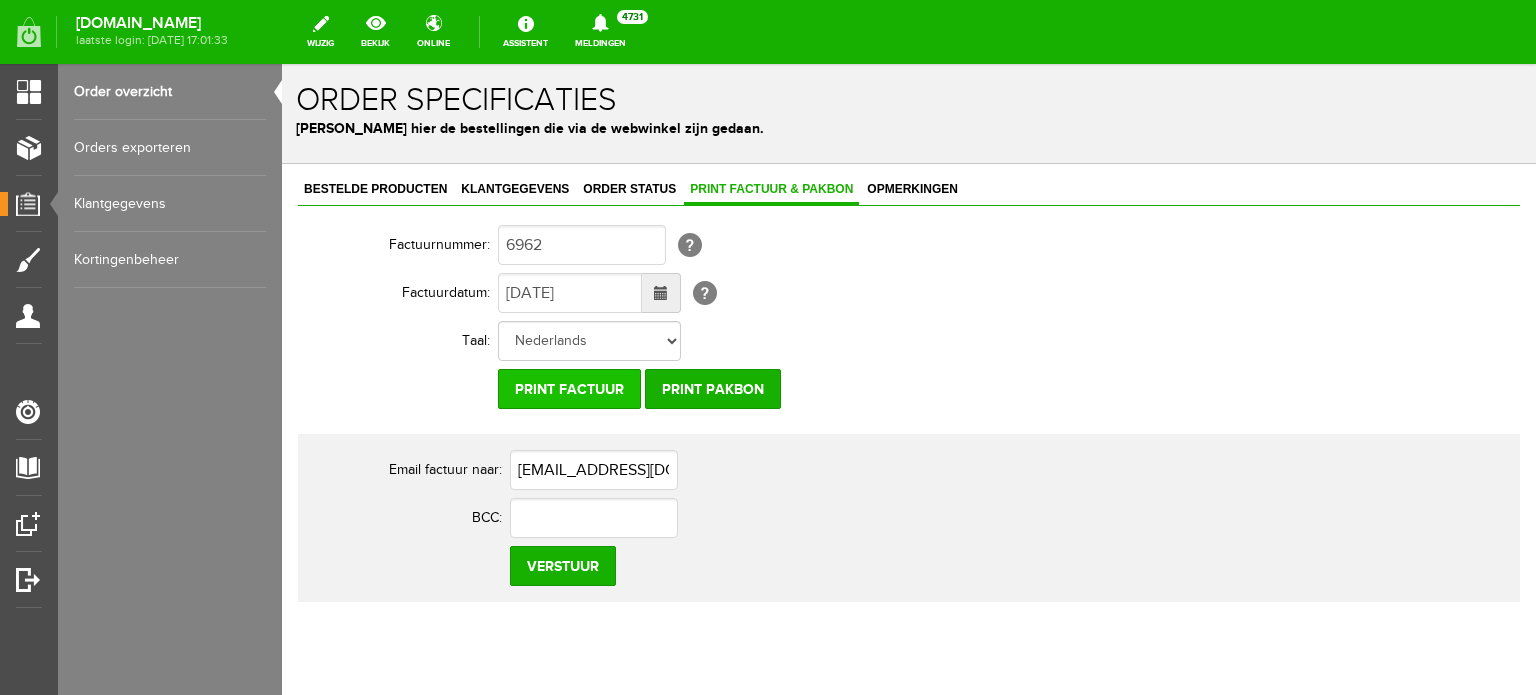 click on "Print factuur" at bounding box center (569, 389) 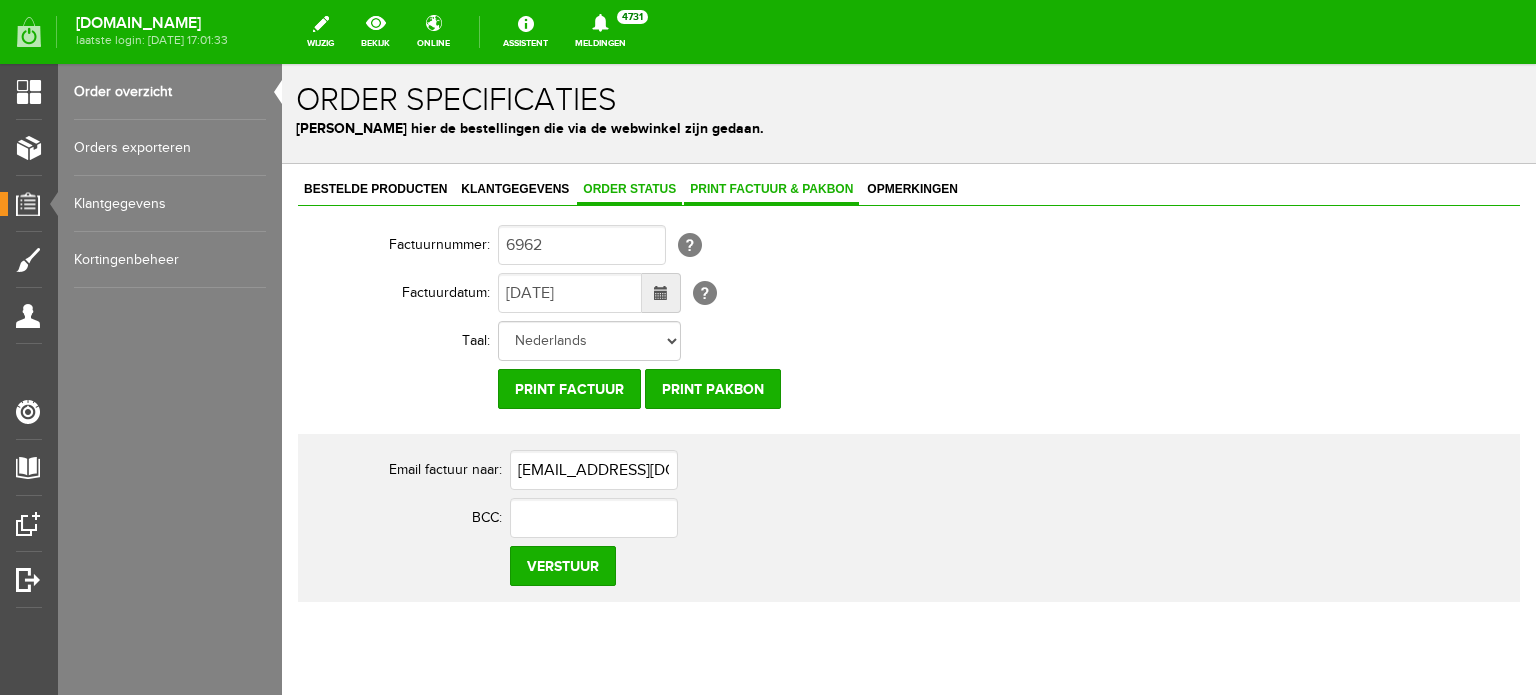 click on "Order status" at bounding box center (629, 190) 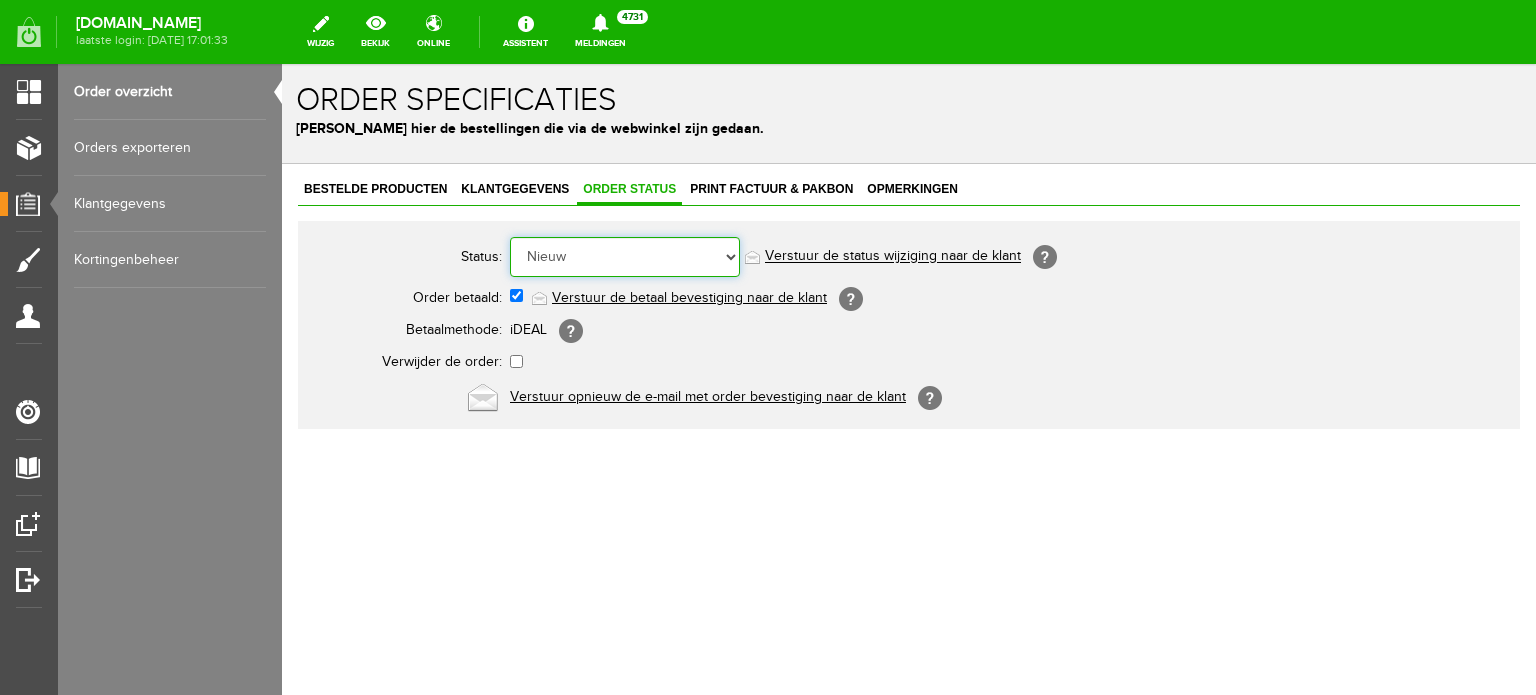 click on "Order niet afgerond
Nieuw
Order in behandeling
Wacht op leverancier
Wacht op betaling
Order is verstuurd
Order is geleverd
Order is geannuleerd
Betaald bedrag is niet correct
Order is geleverd bij de buren
Order gereed om op te halen
Reserveringen
Klaar voor verzending
Retour order" at bounding box center (625, 257) 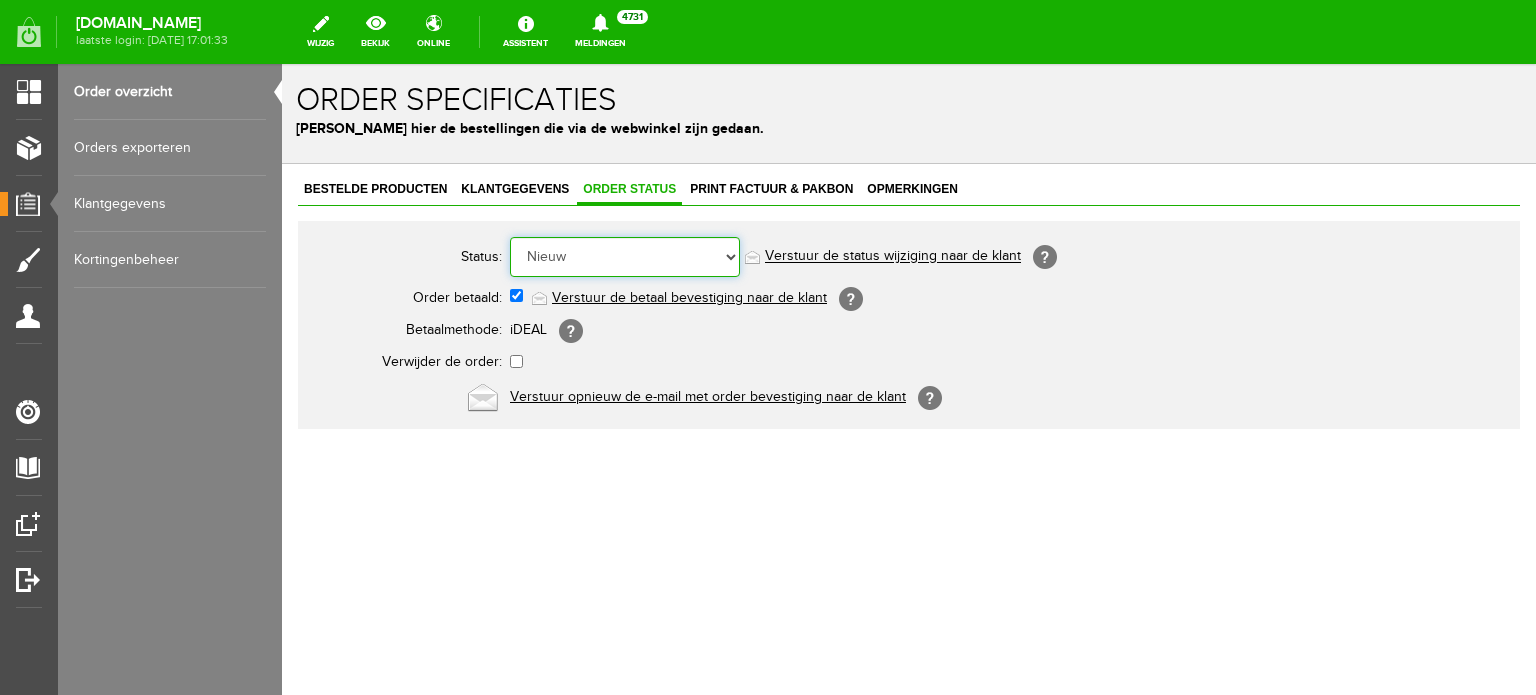 select on "5" 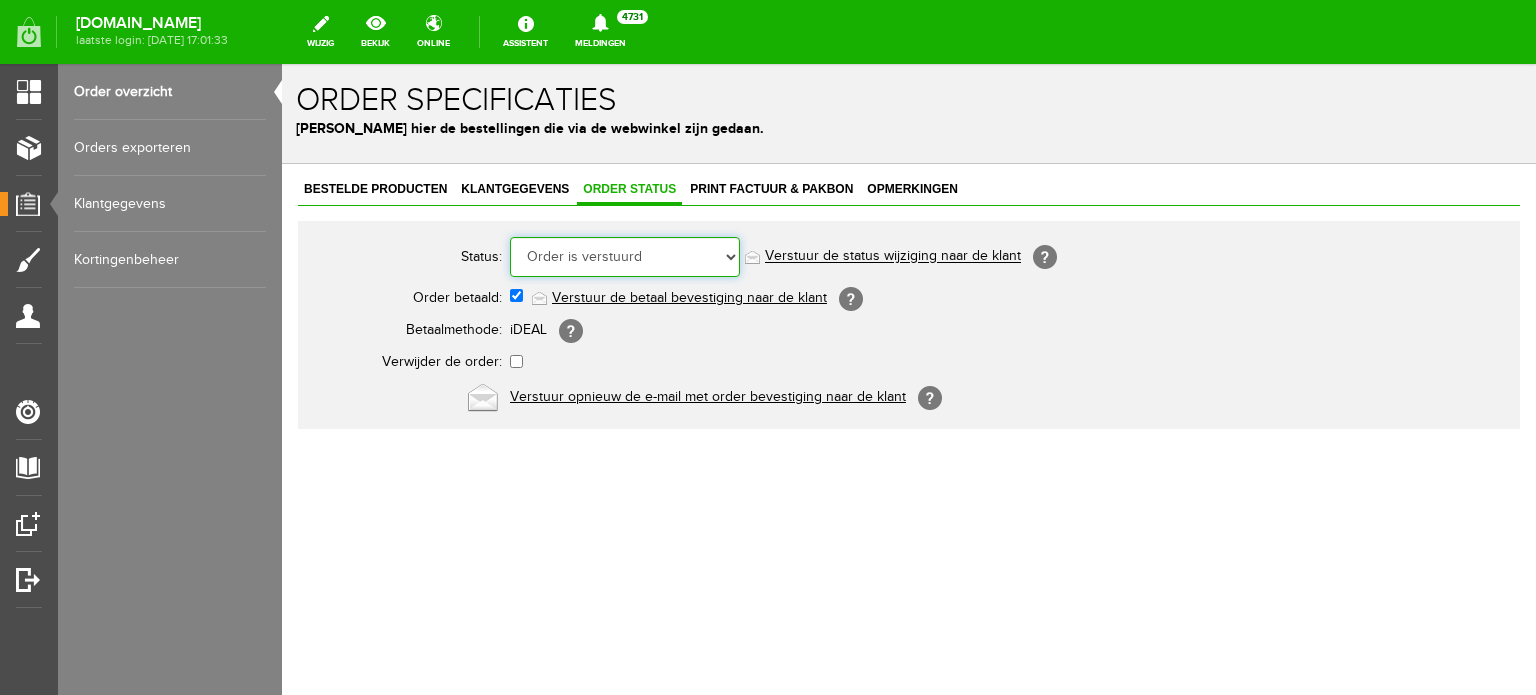 click on "Order niet afgerond
Nieuw
Order in behandeling
Wacht op leverancier
Wacht op betaling
Order is verstuurd
Order is geleverd
Order is geannuleerd
Betaald bedrag is niet correct
Order is geleverd bij de buren
Order gereed om op te halen
Reserveringen
Klaar voor verzending
Retour order" at bounding box center (625, 257) 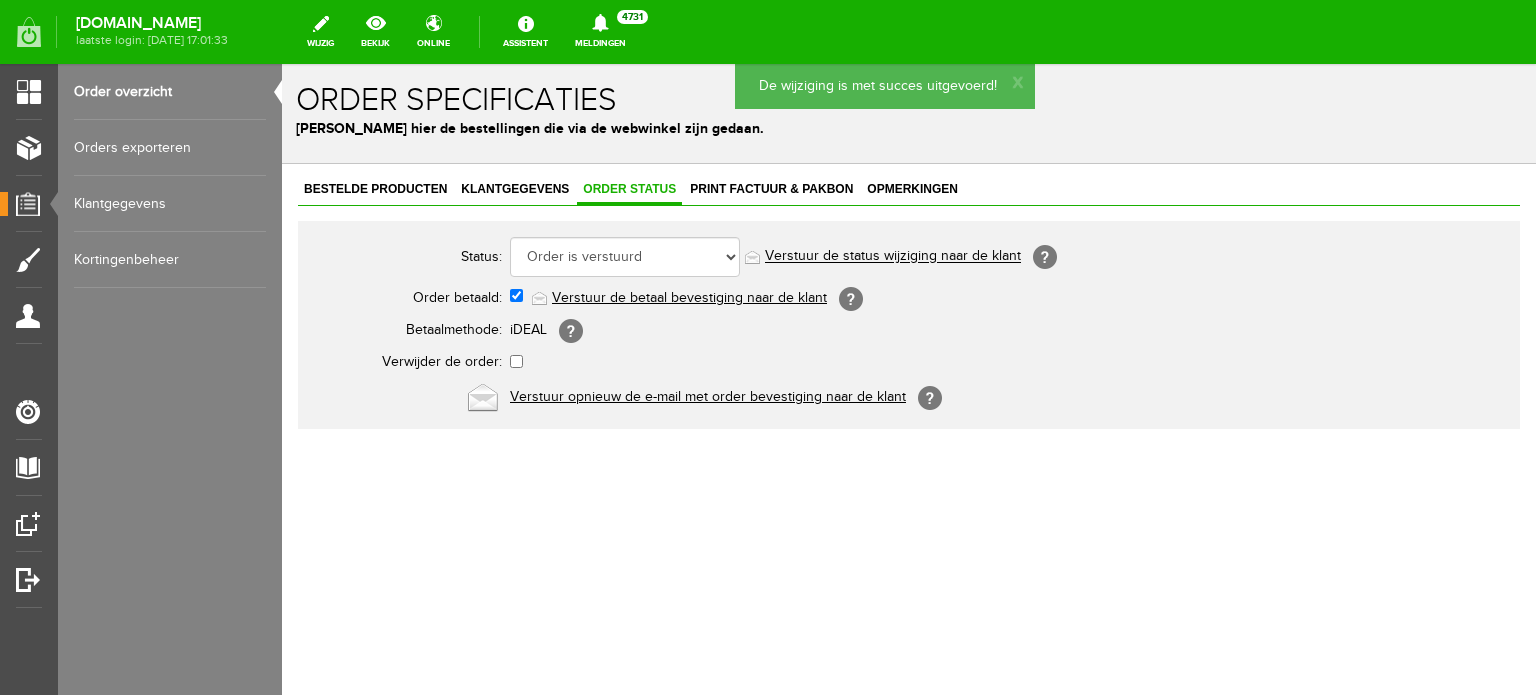 click on "Verstuur de status wijziging naar de klant" at bounding box center (893, 257) 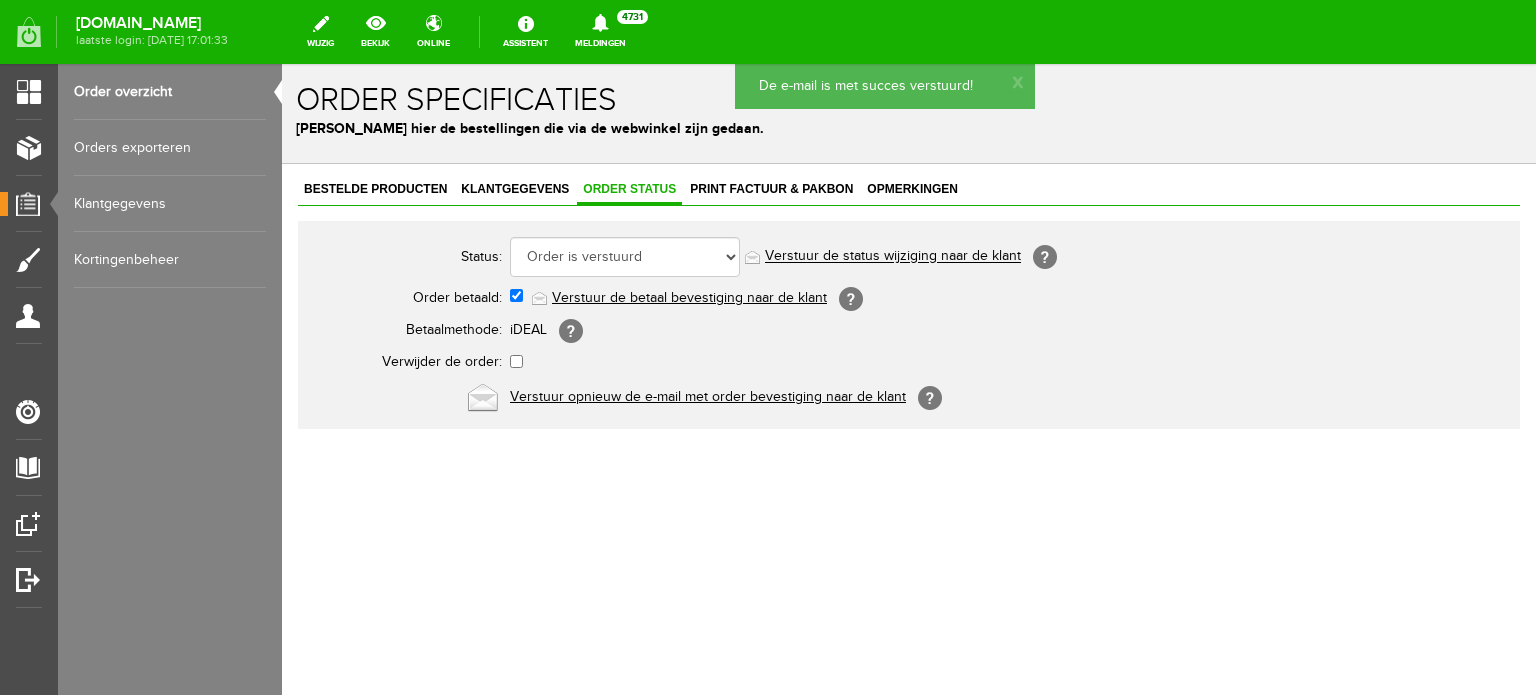click on "Order overzicht" at bounding box center [170, 92] 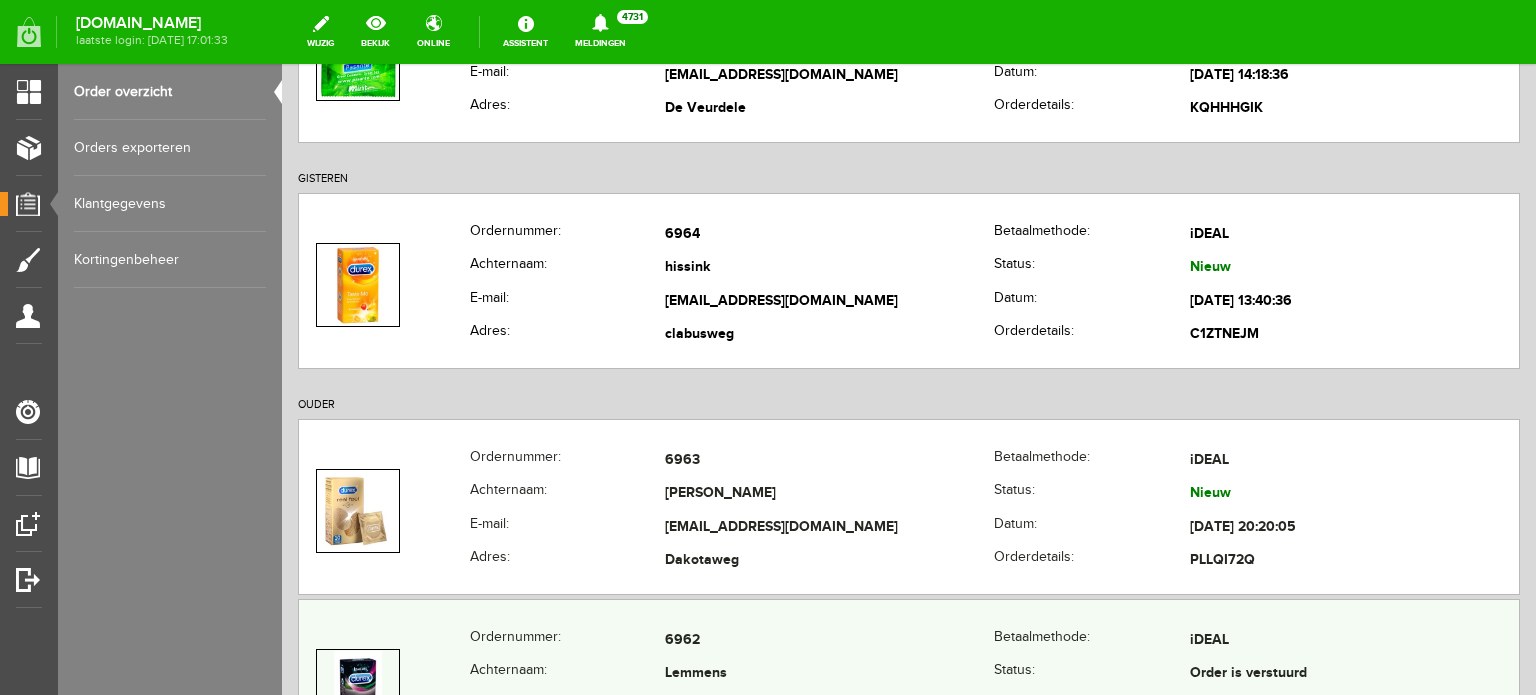 scroll, scrollTop: 600, scrollLeft: 0, axis: vertical 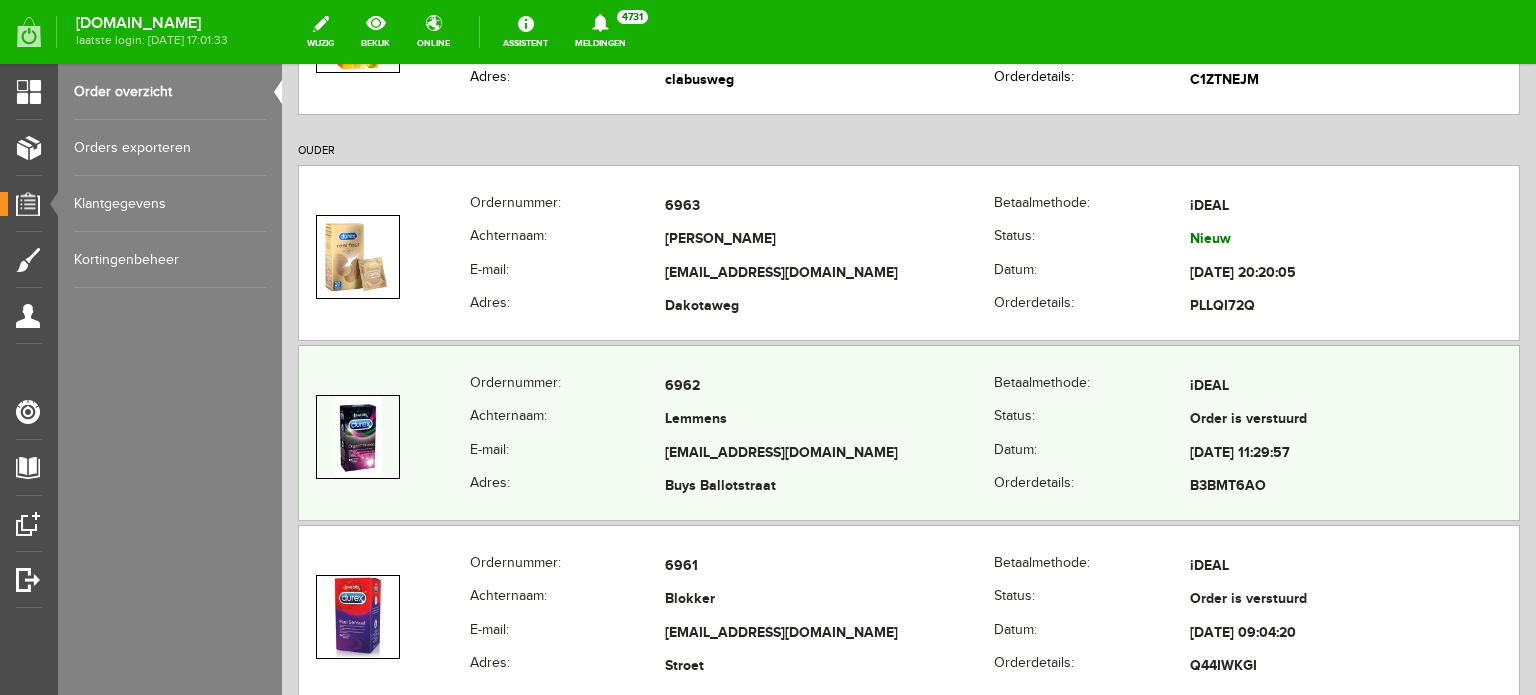 click on "Lemmens" at bounding box center (829, 421) 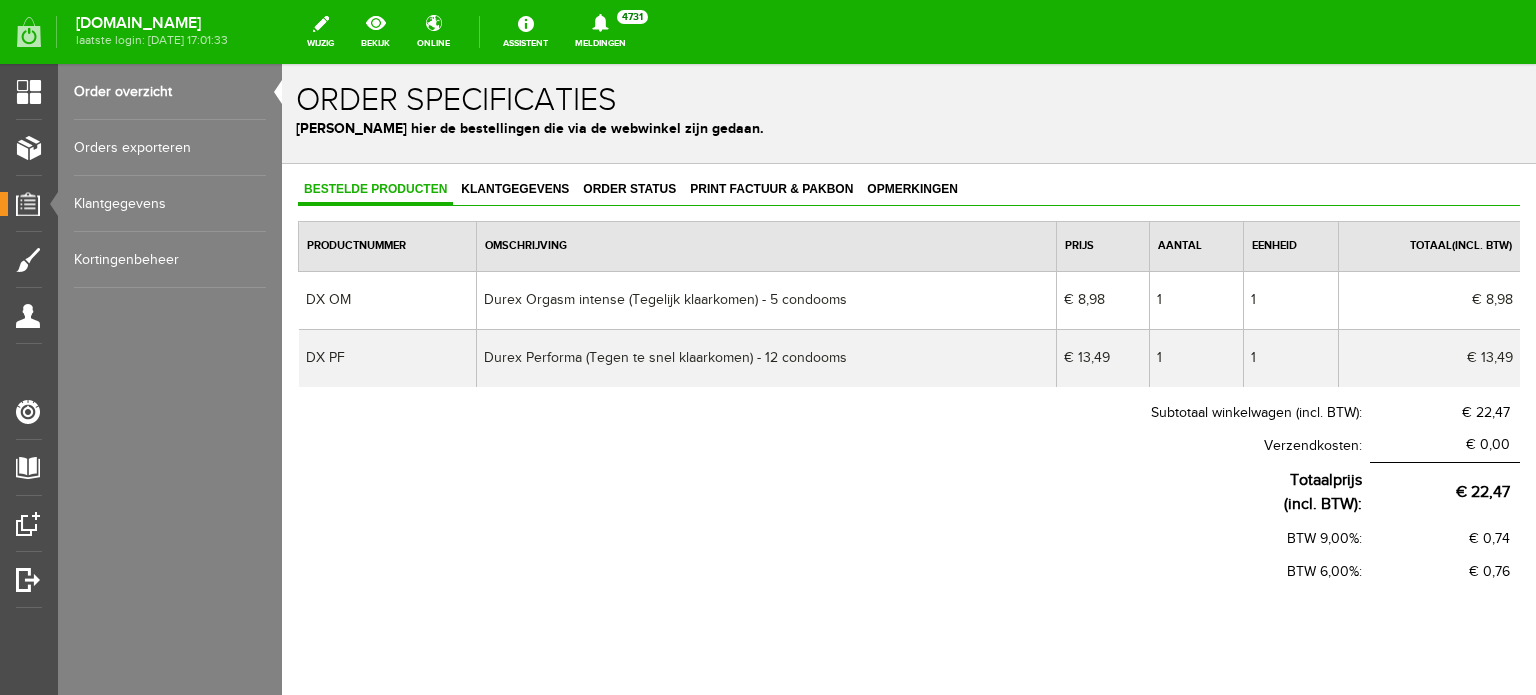 scroll, scrollTop: 0, scrollLeft: 0, axis: both 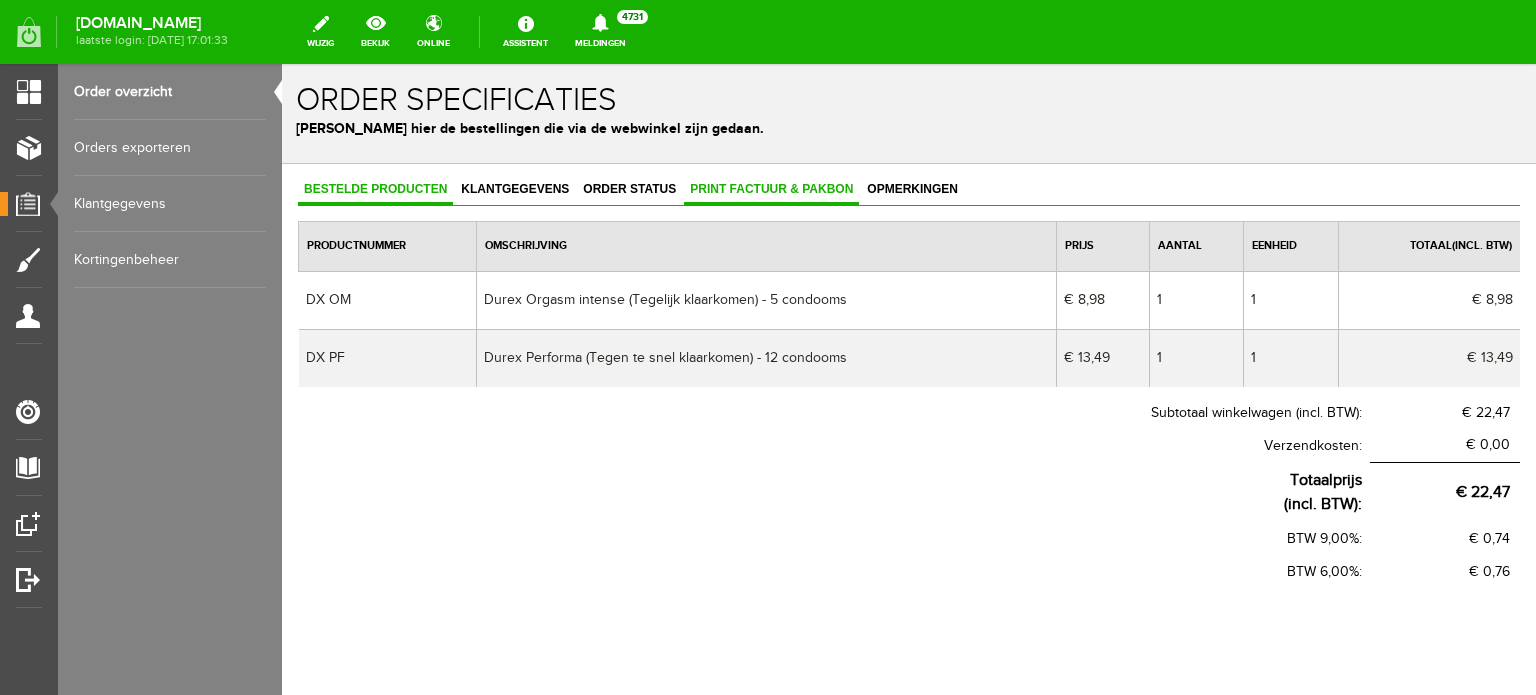 click on "Print factuur & pakbon" at bounding box center (771, 189) 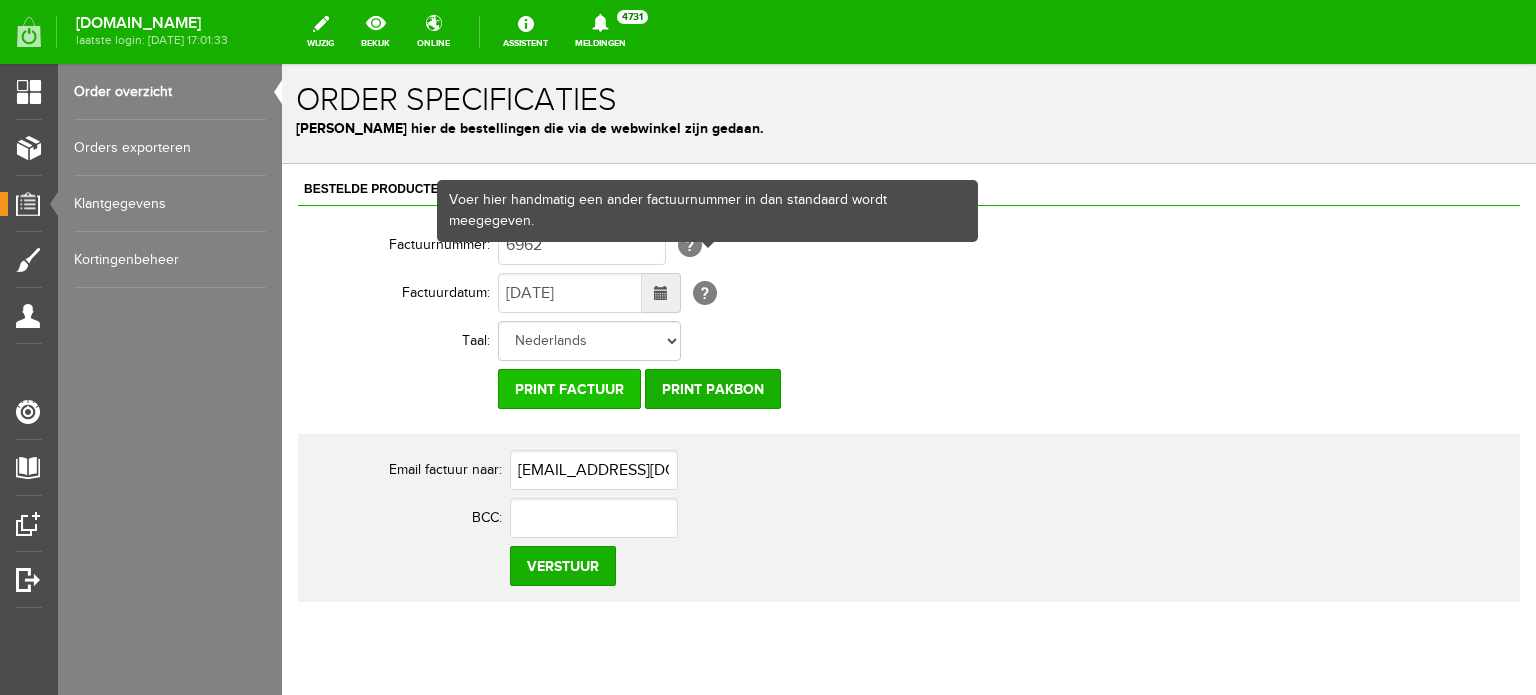 click on "Print factuur" at bounding box center [569, 389] 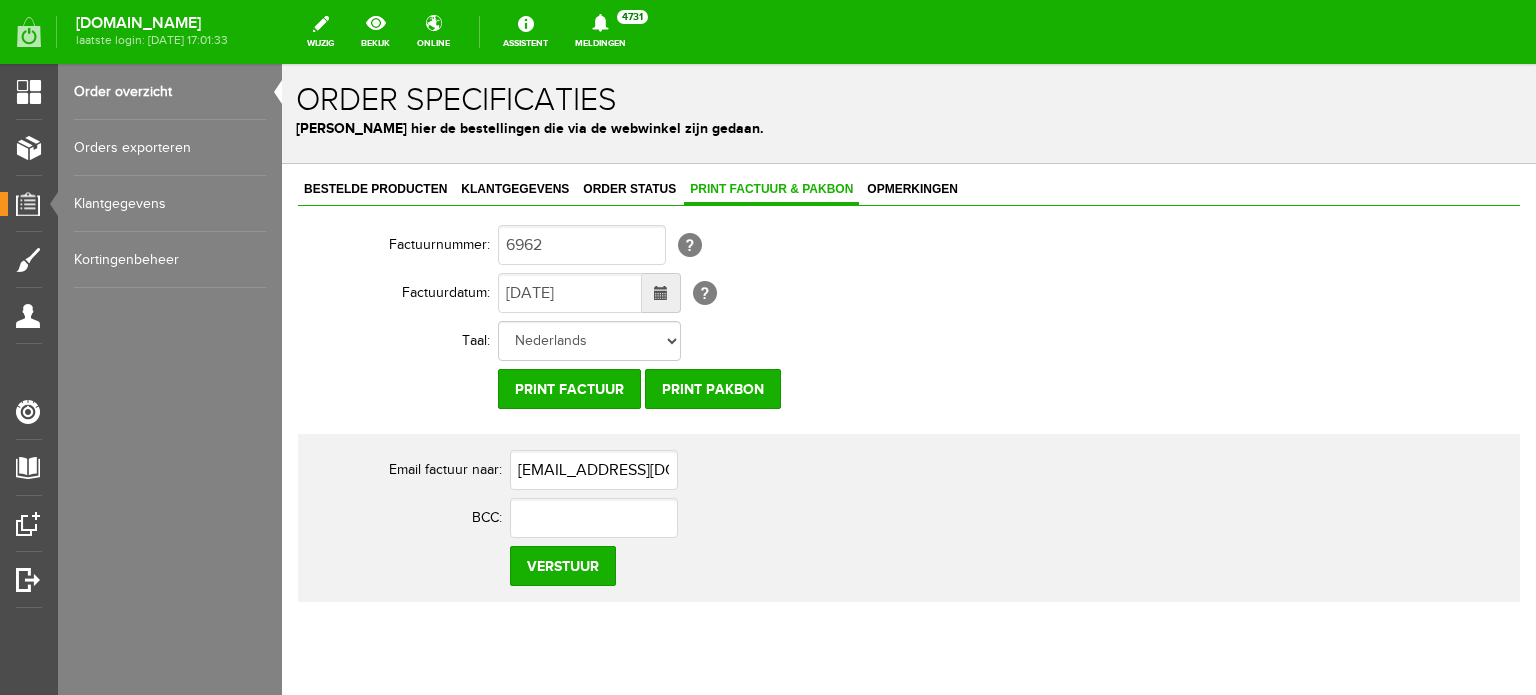 click on "Order overzicht" at bounding box center (170, 92) 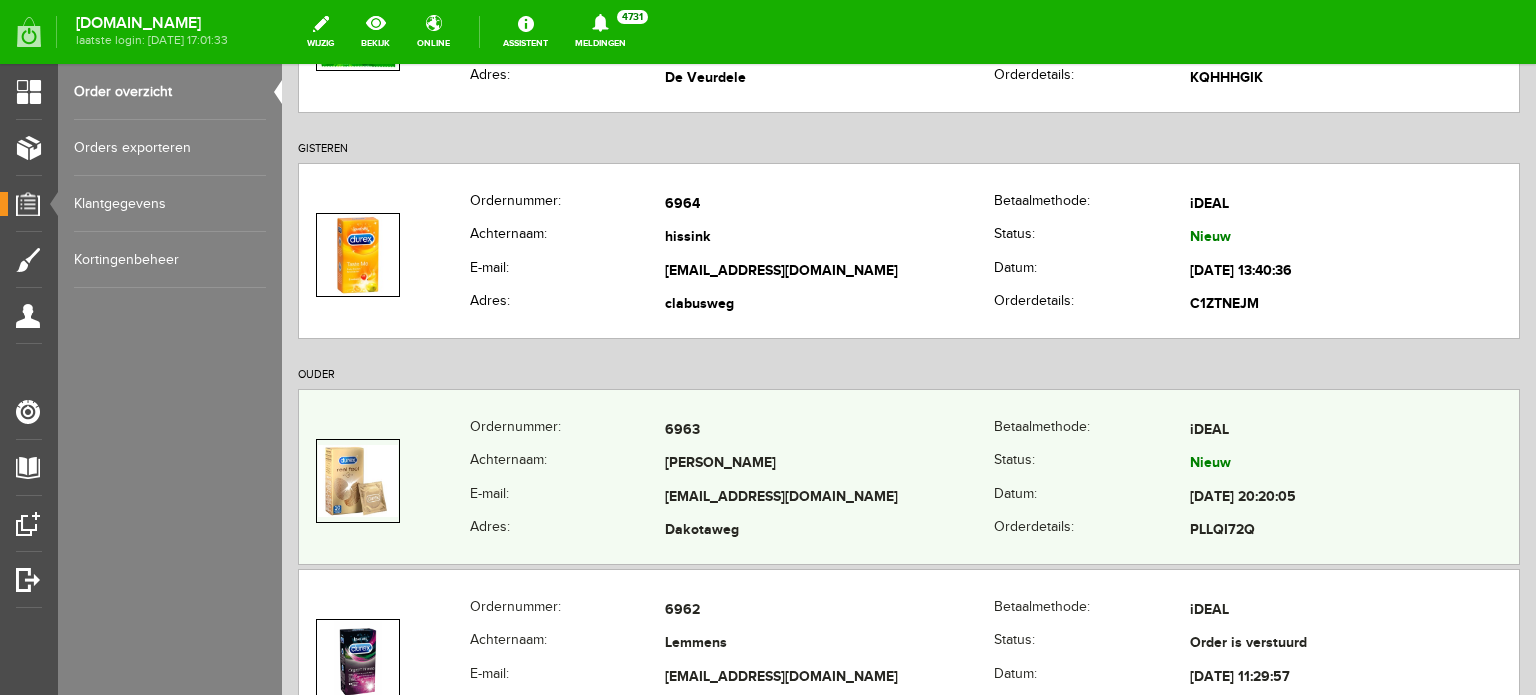 scroll, scrollTop: 500, scrollLeft: 0, axis: vertical 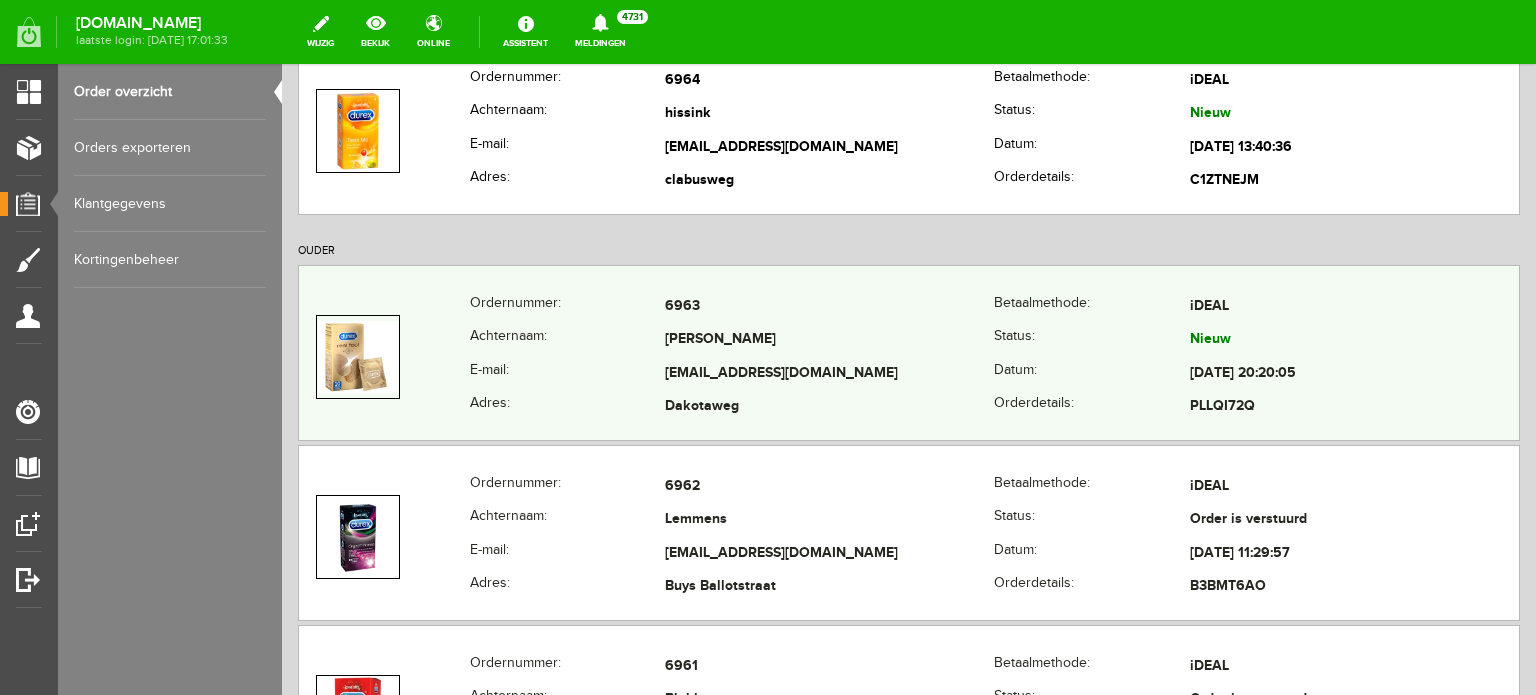 click on "[EMAIL_ADDRESS][DOMAIN_NAME]" at bounding box center (829, 374) 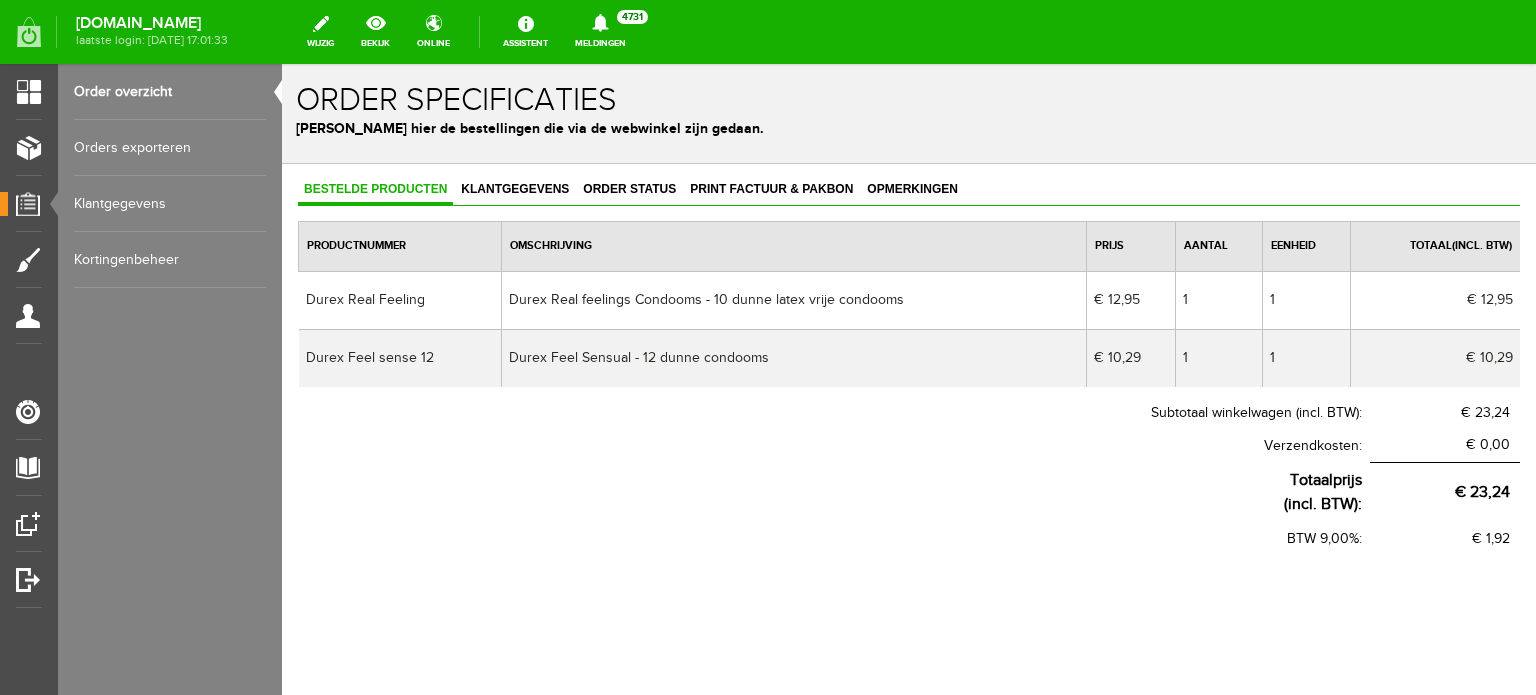 scroll, scrollTop: 0, scrollLeft: 0, axis: both 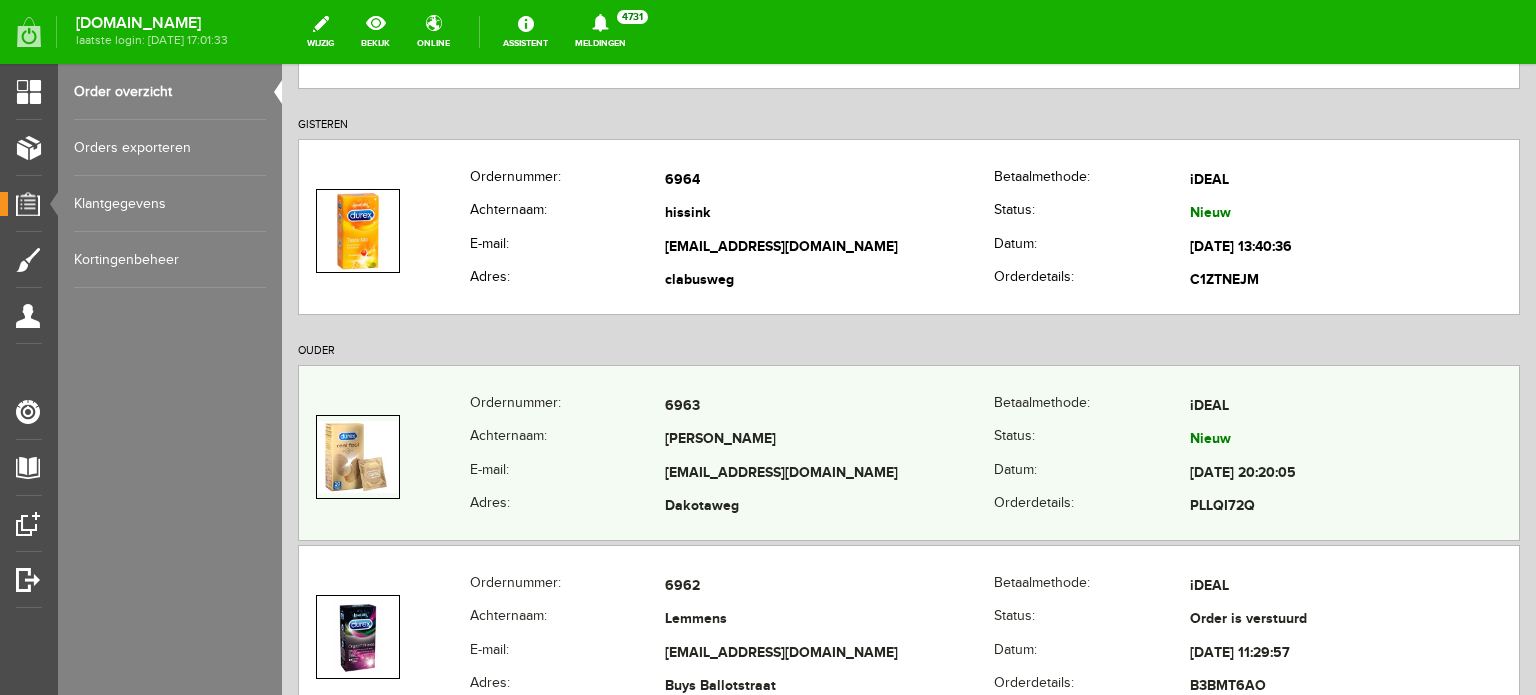 click on "[PERSON_NAME]" at bounding box center [829, 441] 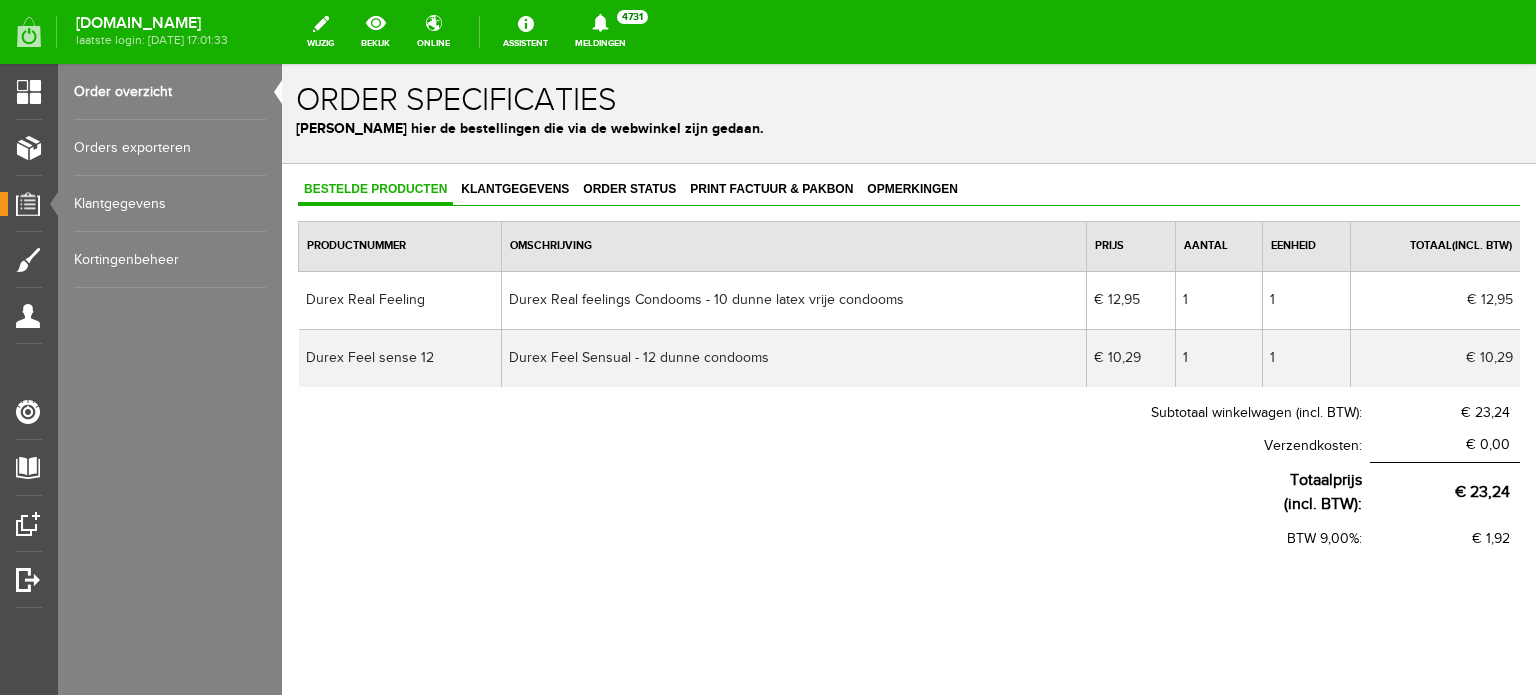 scroll, scrollTop: 0, scrollLeft: 0, axis: both 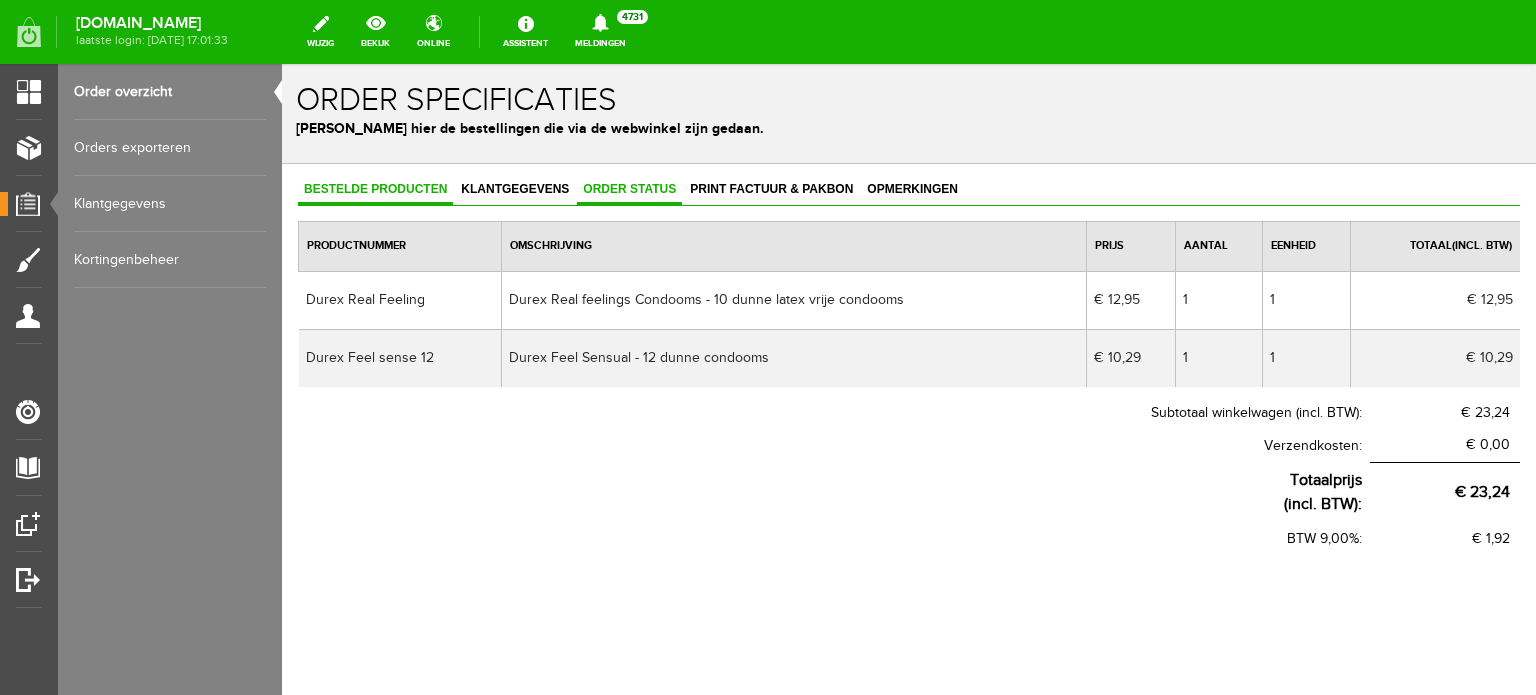 click on "Order status" at bounding box center [629, 189] 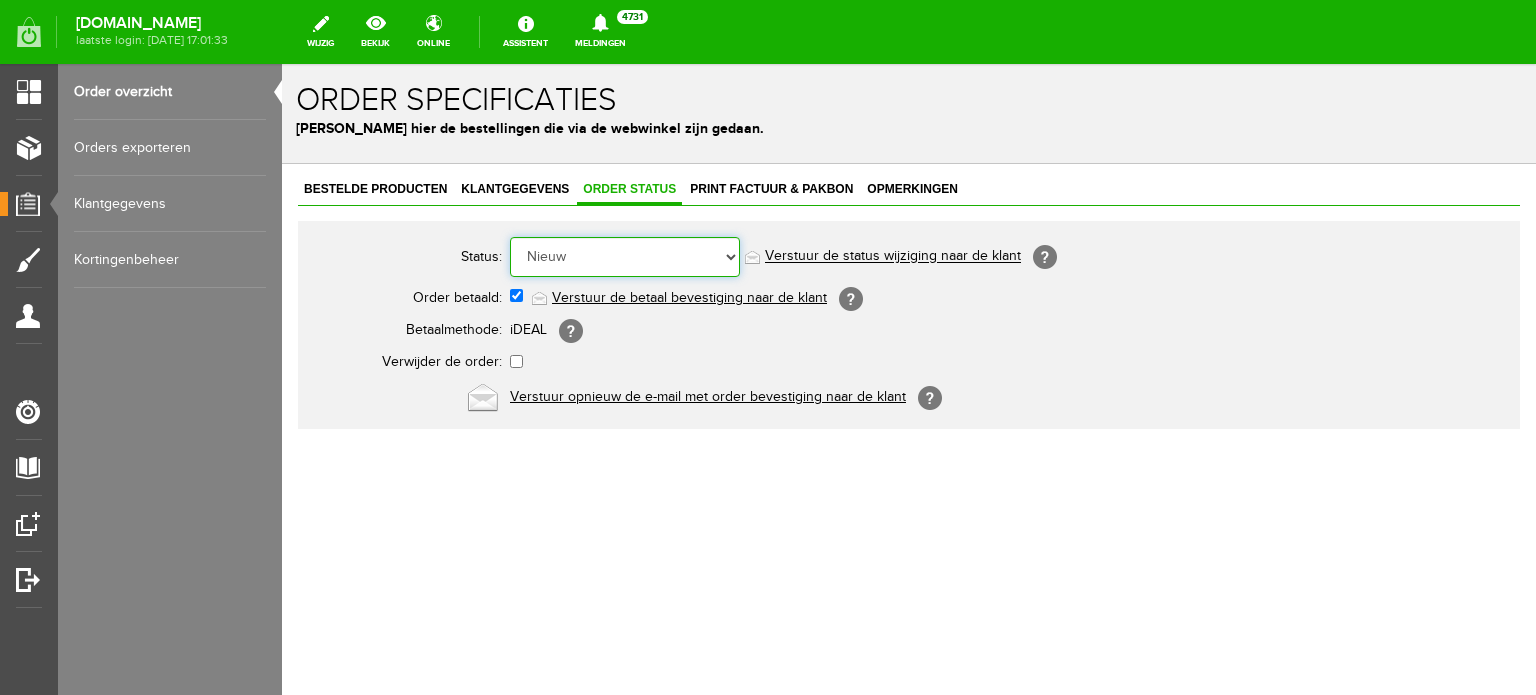 click on "Order niet afgerond
Nieuw
Order in behandeling
Wacht op leverancier
Wacht op betaling
Order is verstuurd
Order is geleverd
Order is geannuleerd
Betaald bedrag is niet correct
Order is geleverd bij de buren
Order gereed om op te halen
Reserveringen
Klaar voor verzending
Retour order" at bounding box center (625, 257) 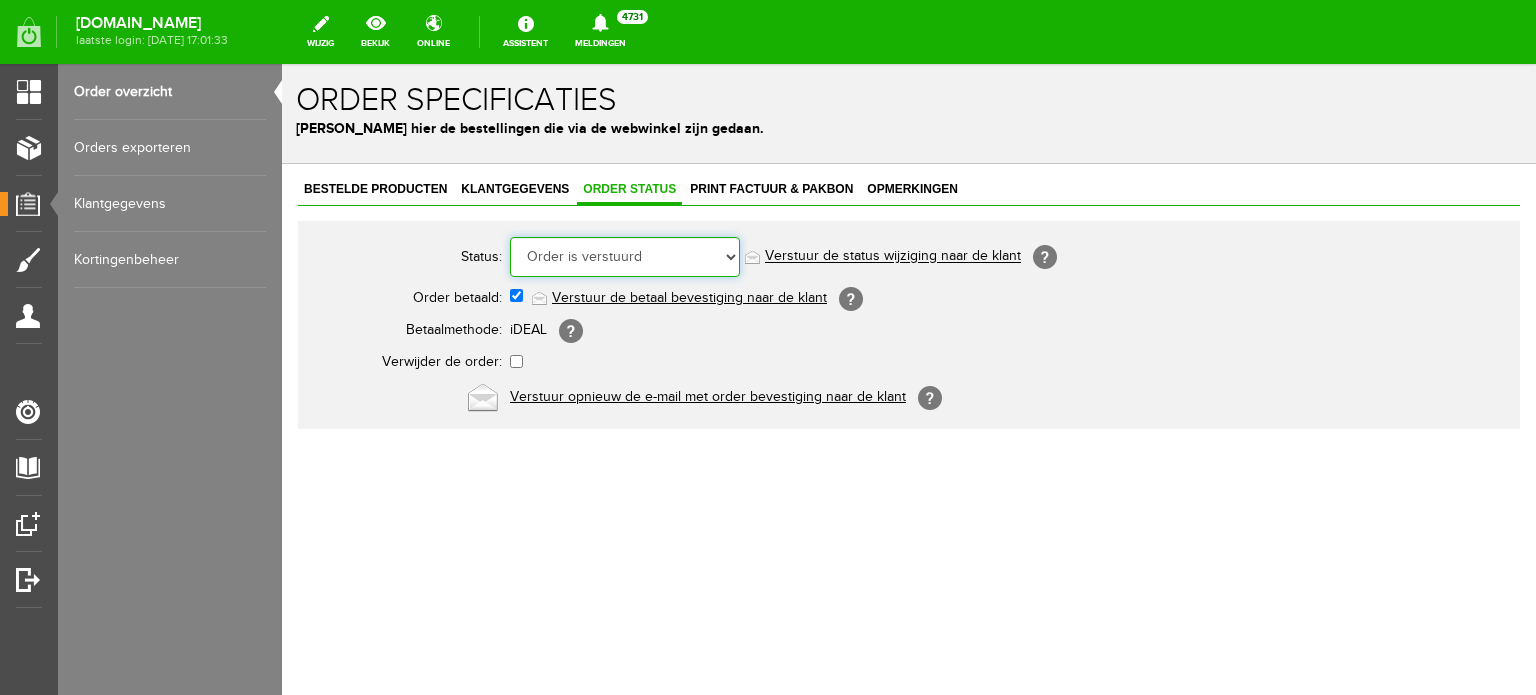 click on "Order niet afgerond
Nieuw
Order in behandeling
Wacht op leverancier
Wacht op betaling
Order is verstuurd
Order is geleverd
Order is geannuleerd
Betaald bedrag is niet correct
Order is geleverd bij de buren
Order gereed om op te halen
Reserveringen
Klaar voor verzending
Retour order" at bounding box center [625, 257] 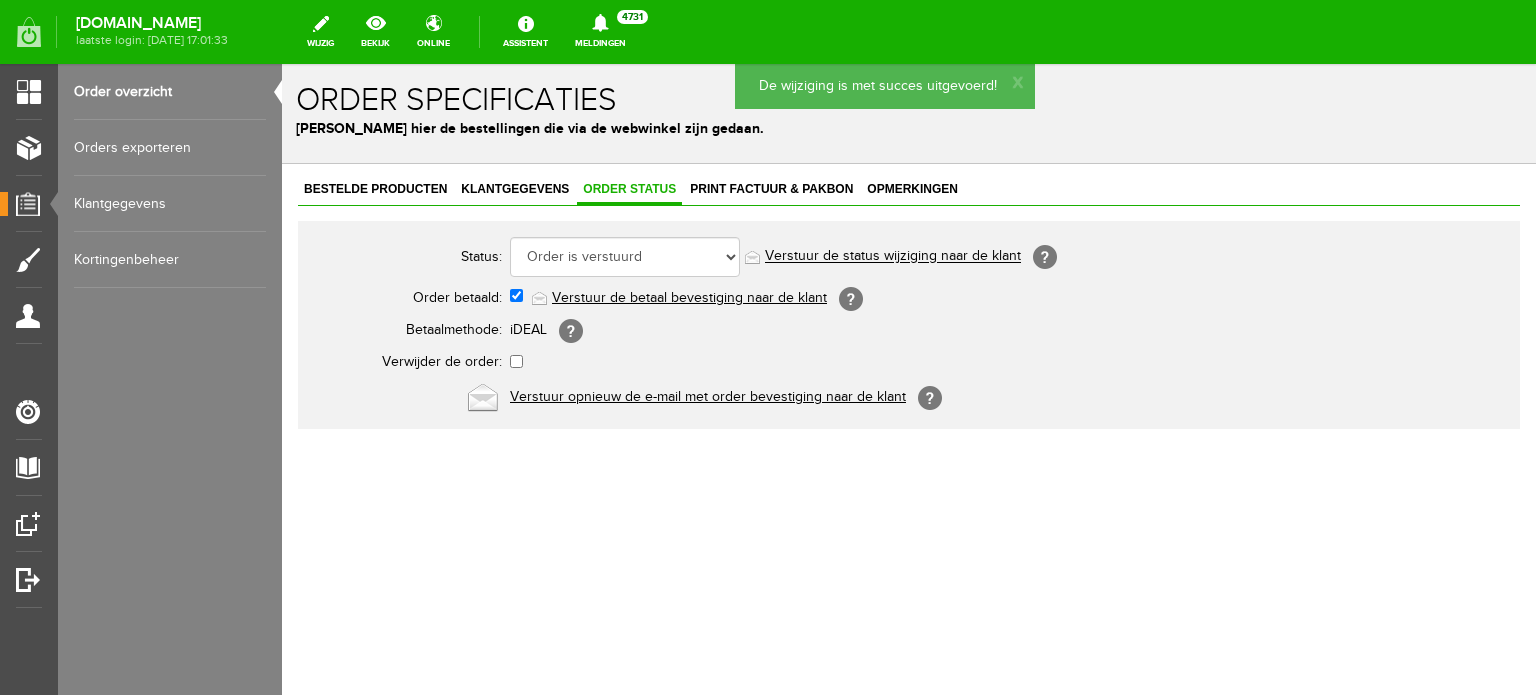 click on "Verstuur de status wijziging naar de klant" at bounding box center (893, 257) 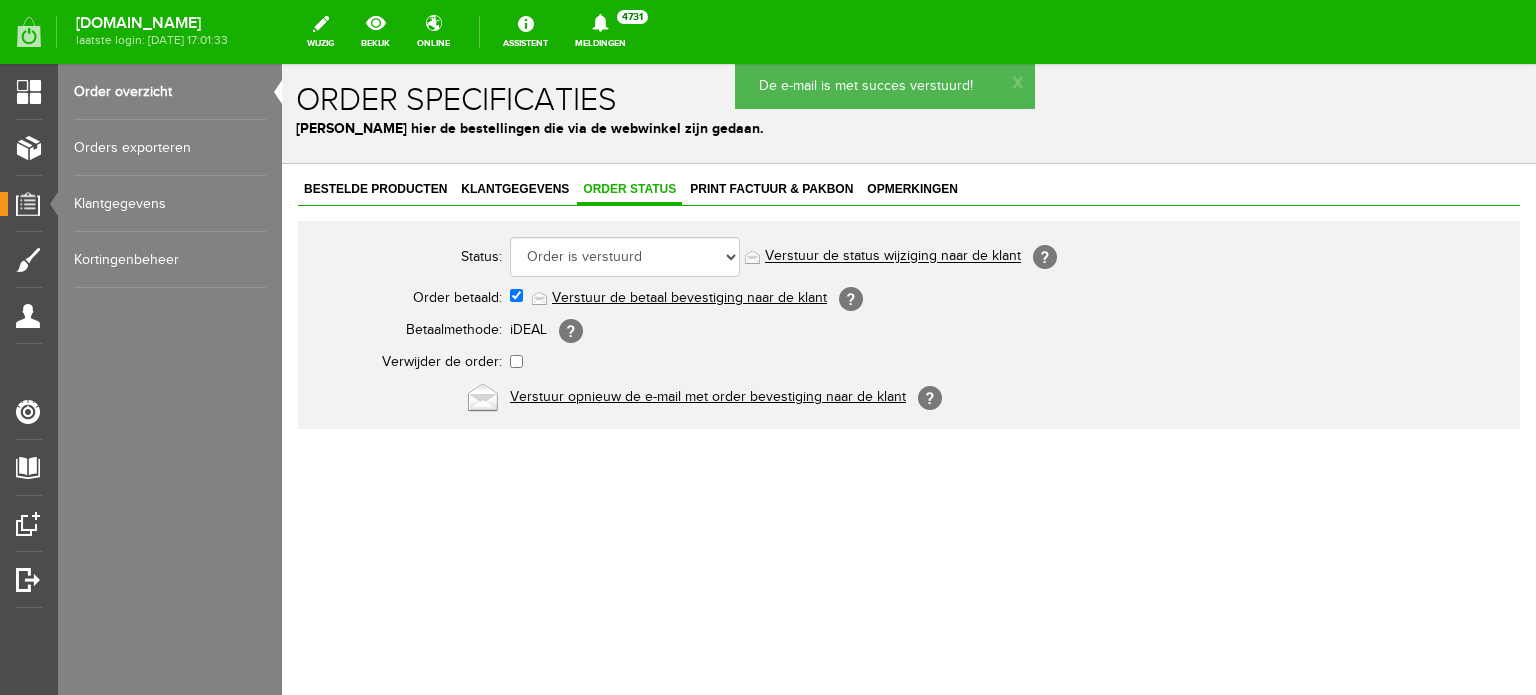 click on "Order overzicht" at bounding box center (170, 92) 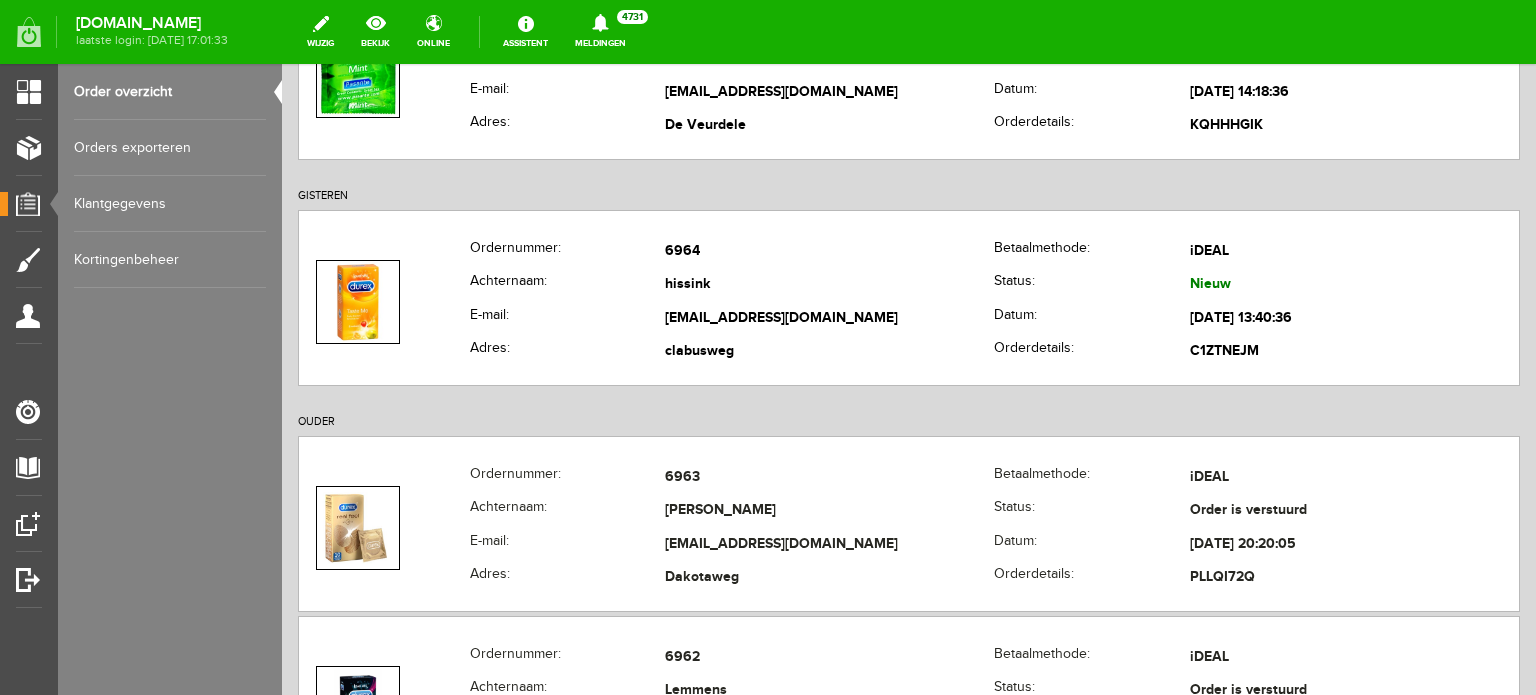 scroll, scrollTop: 300, scrollLeft: 0, axis: vertical 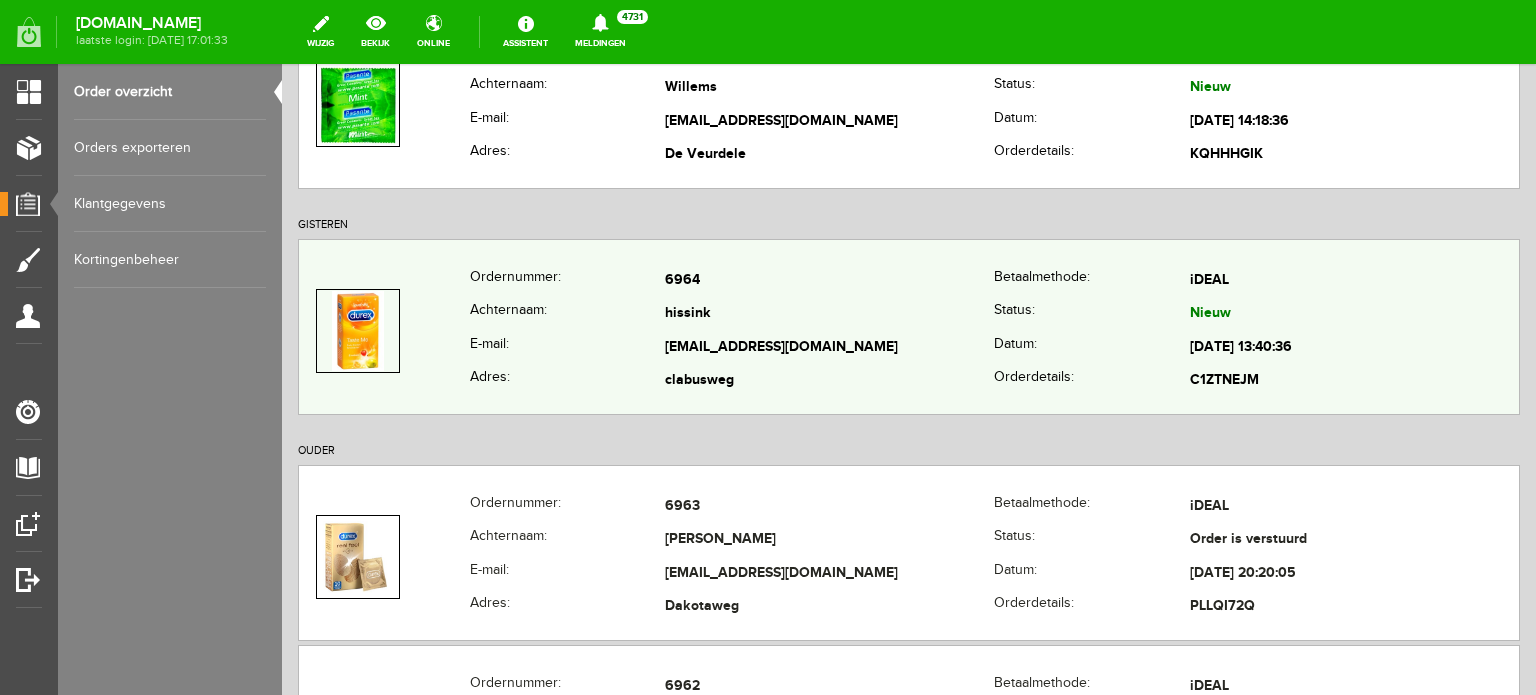 click on "hissink" at bounding box center [829, 315] 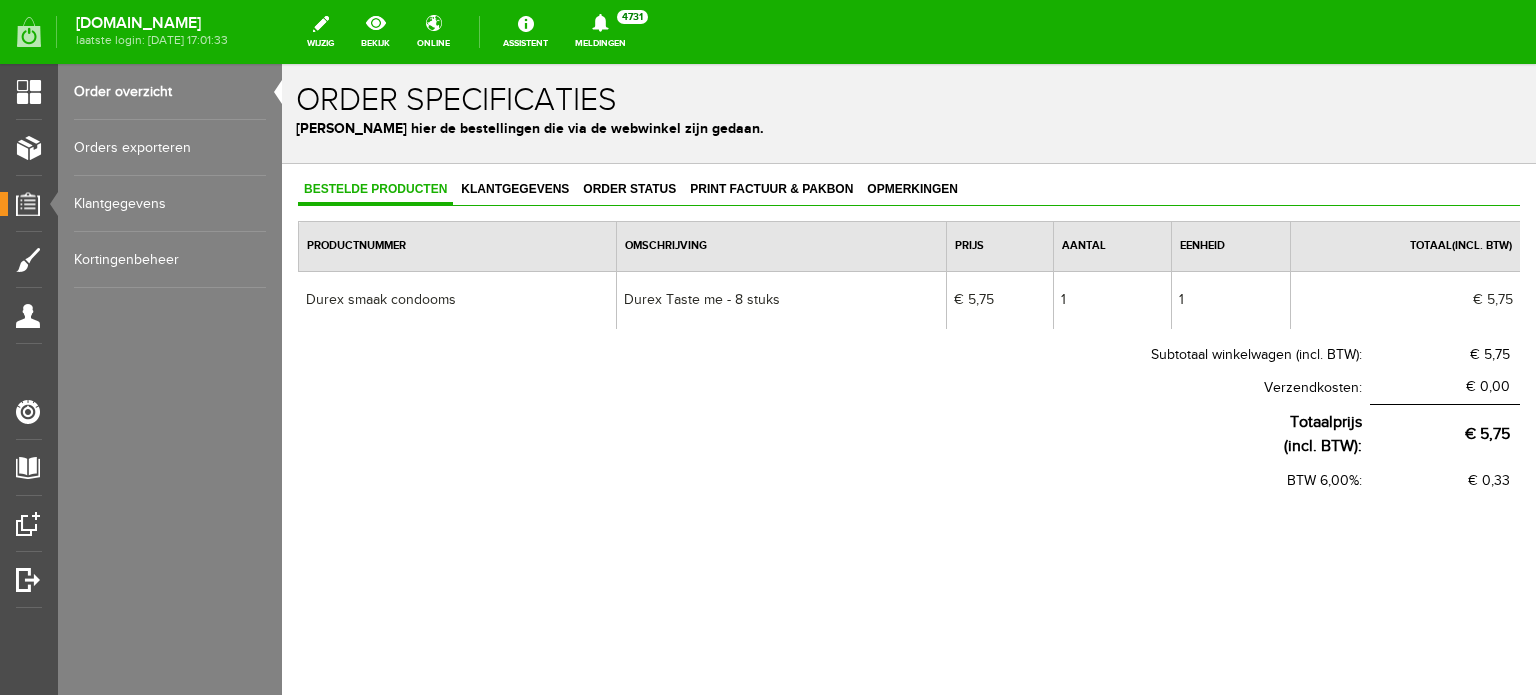 scroll, scrollTop: 0, scrollLeft: 0, axis: both 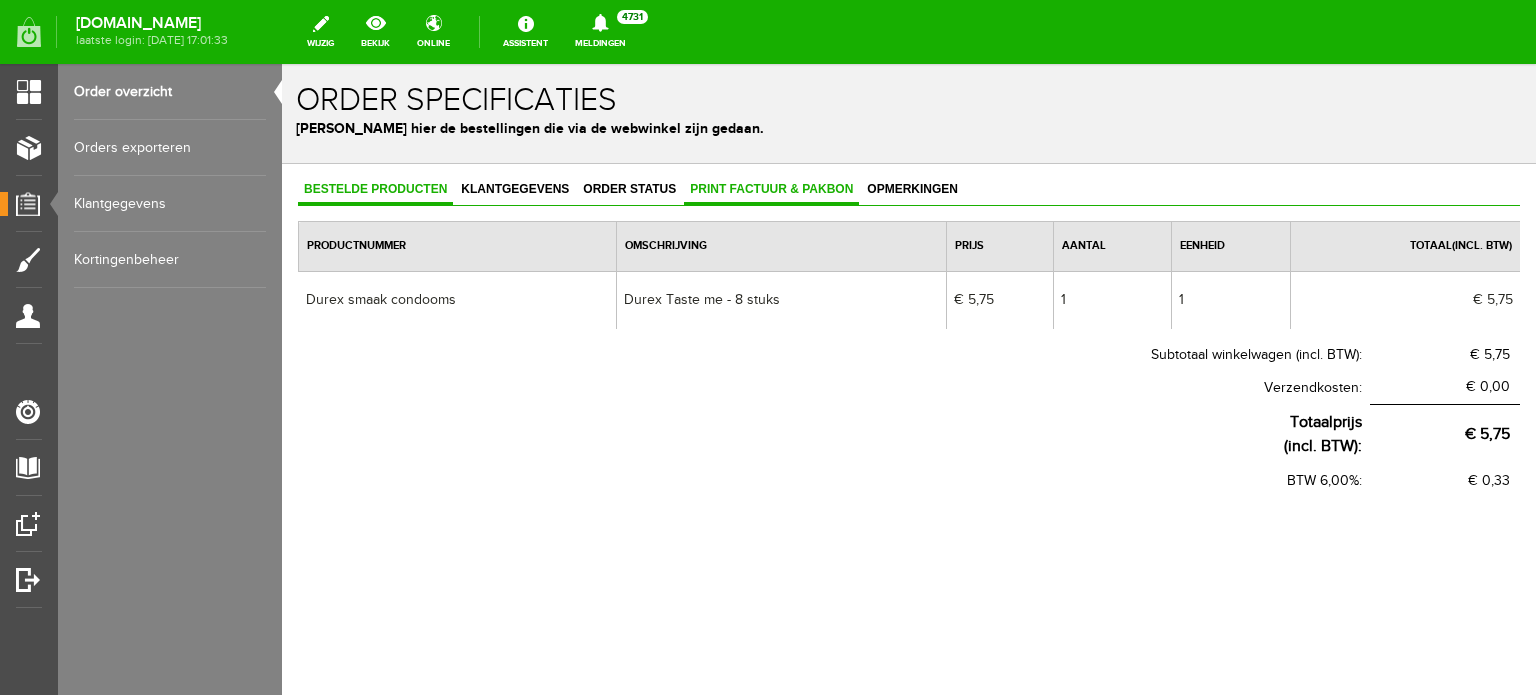 click on "Print factuur & pakbon" at bounding box center (771, 189) 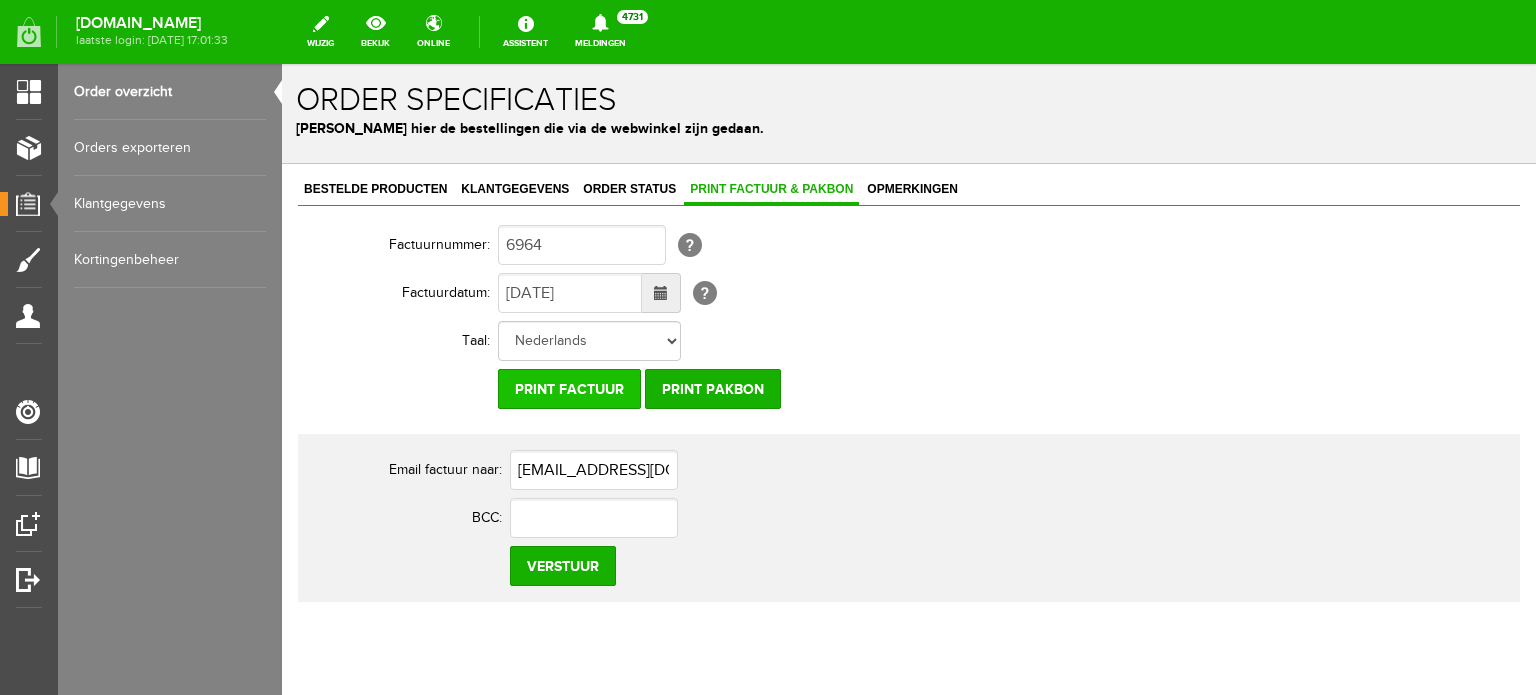 click on "Print factuur" at bounding box center [569, 389] 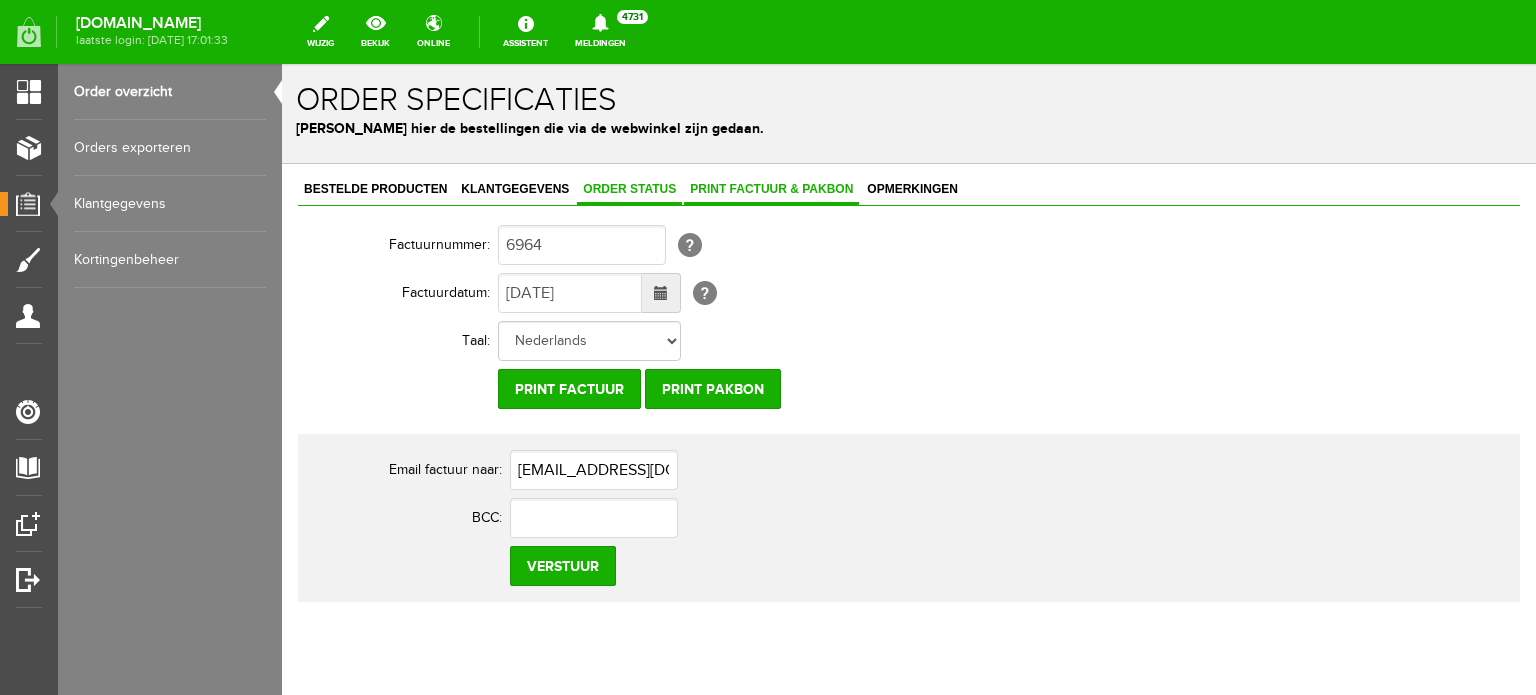 click on "Order status" at bounding box center [629, 189] 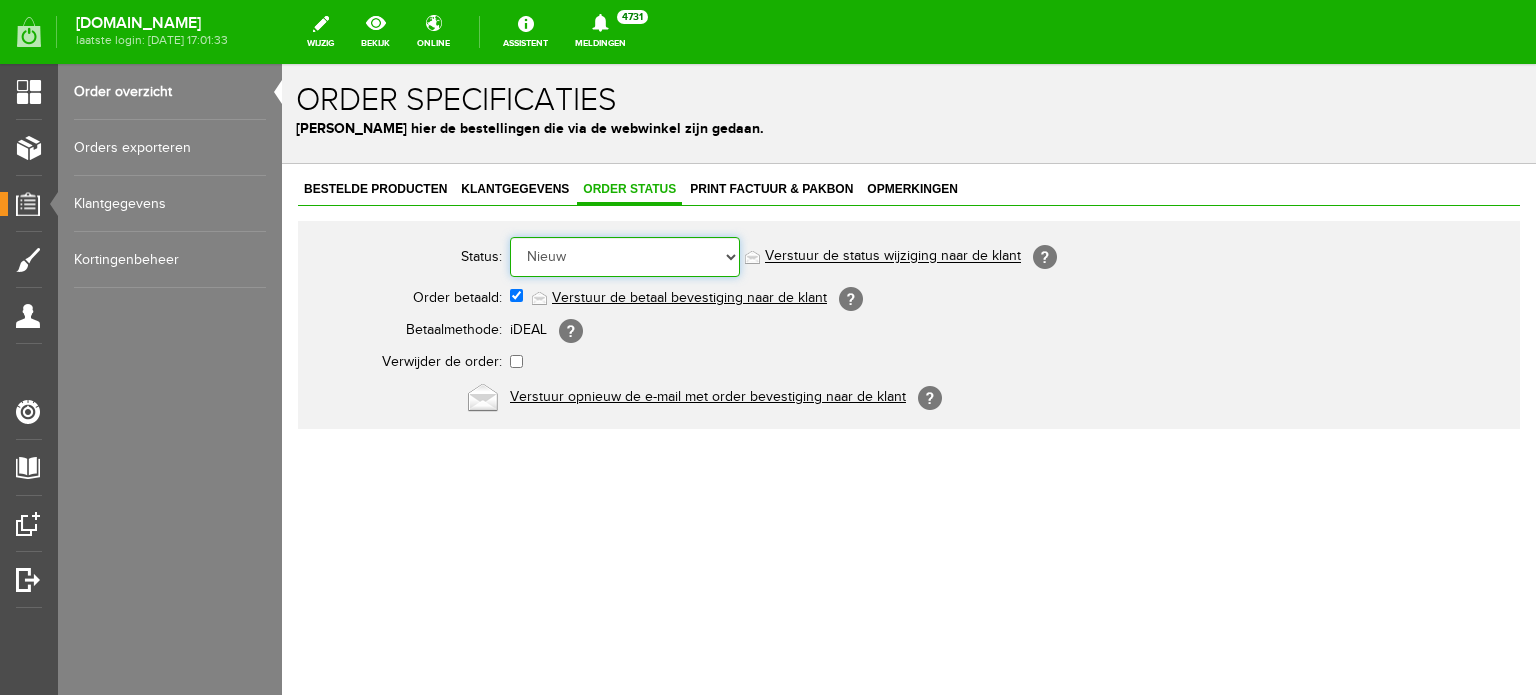 click on "Order niet afgerond
Nieuw
Order in behandeling
Wacht op leverancier
Wacht op betaling
Order is verstuurd
Order is geleverd
Order is geannuleerd
Betaald bedrag is niet correct
Order is geleverd bij de buren
Order gereed om op te halen
Reserveringen
Klaar voor verzending
Retour order" at bounding box center (625, 257) 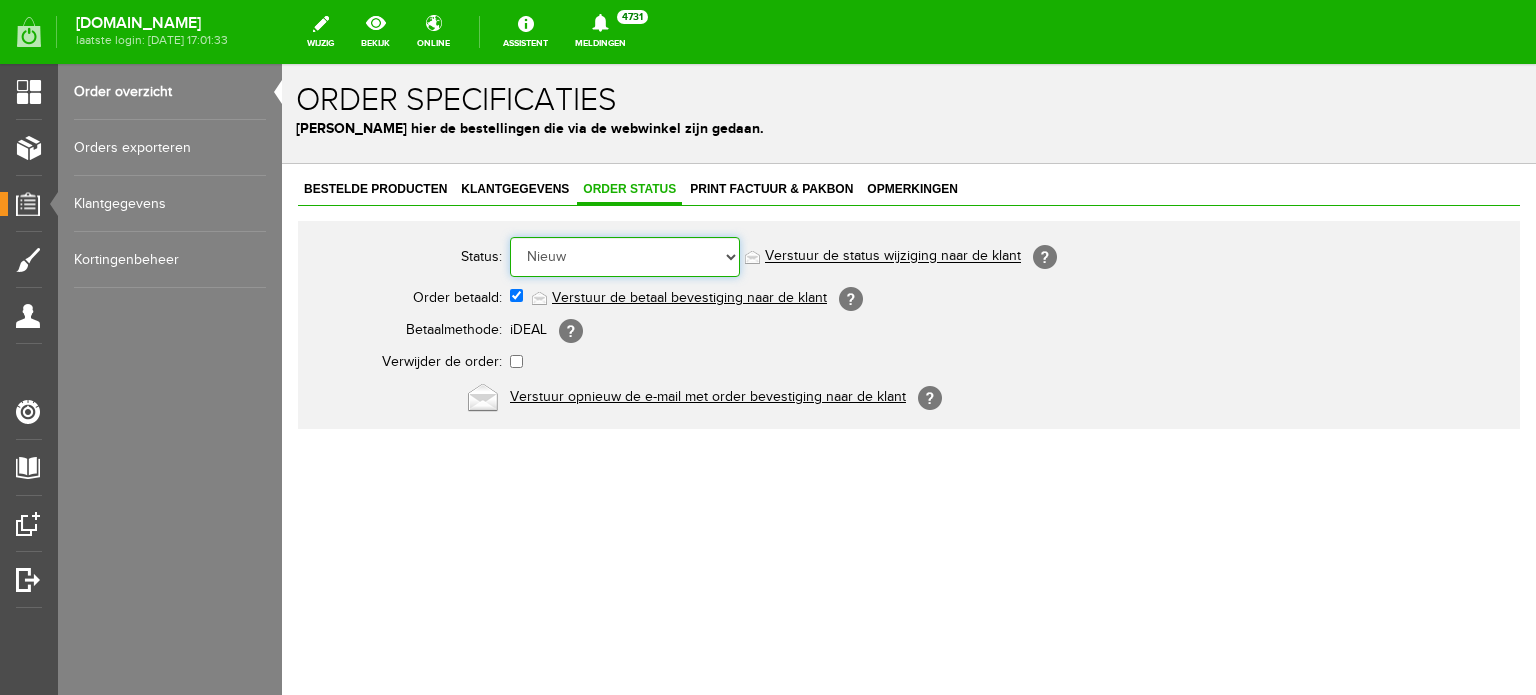 click on "Order niet afgerond
Nieuw
Order in behandeling
Wacht op leverancier
Wacht op betaling
Order is verstuurd
Order is geleverd
Order is geannuleerd
Betaald bedrag is niet correct
Order is geleverd bij de buren
Order gereed om op te halen
Reserveringen
Klaar voor verzending
Retour order" at bounding box center [625, 257] 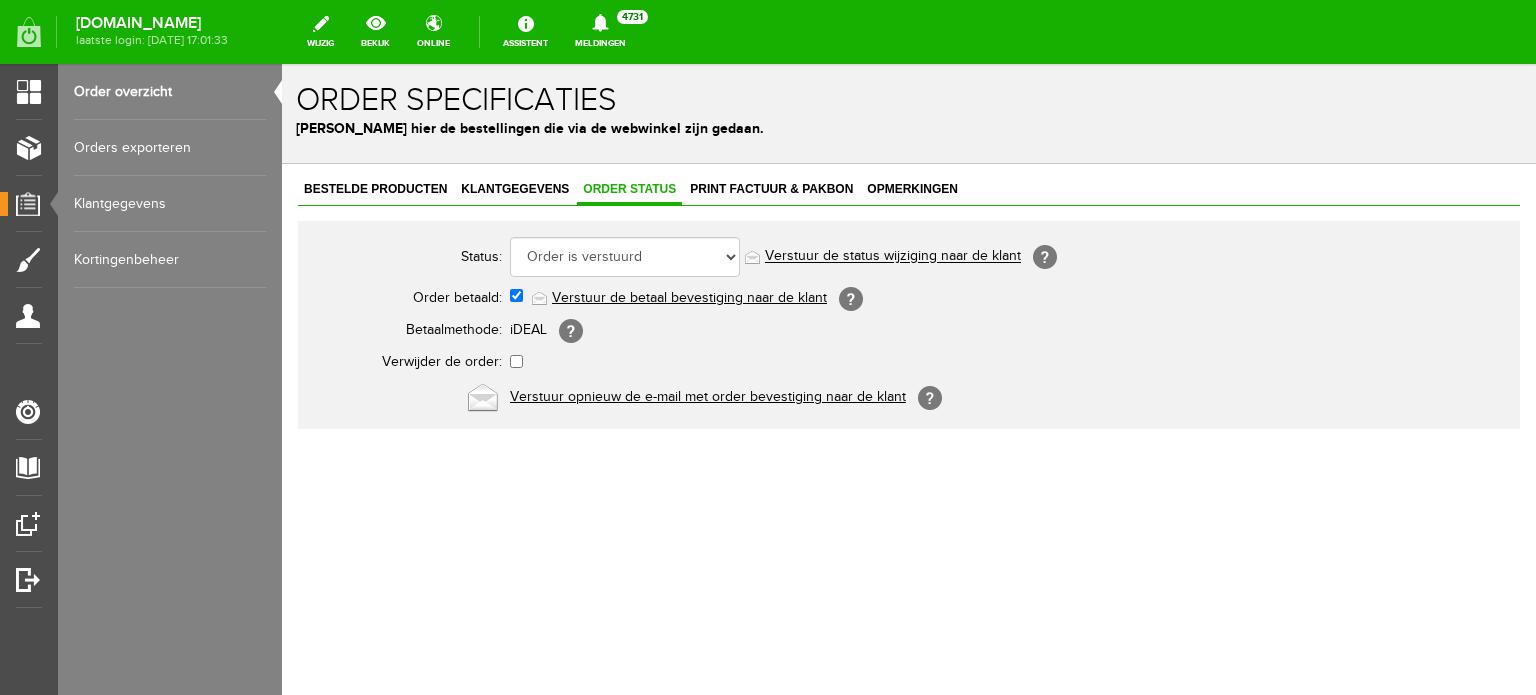 click on "Verstuur de status wijziging naar de klant" at bounding box center (893, 257) 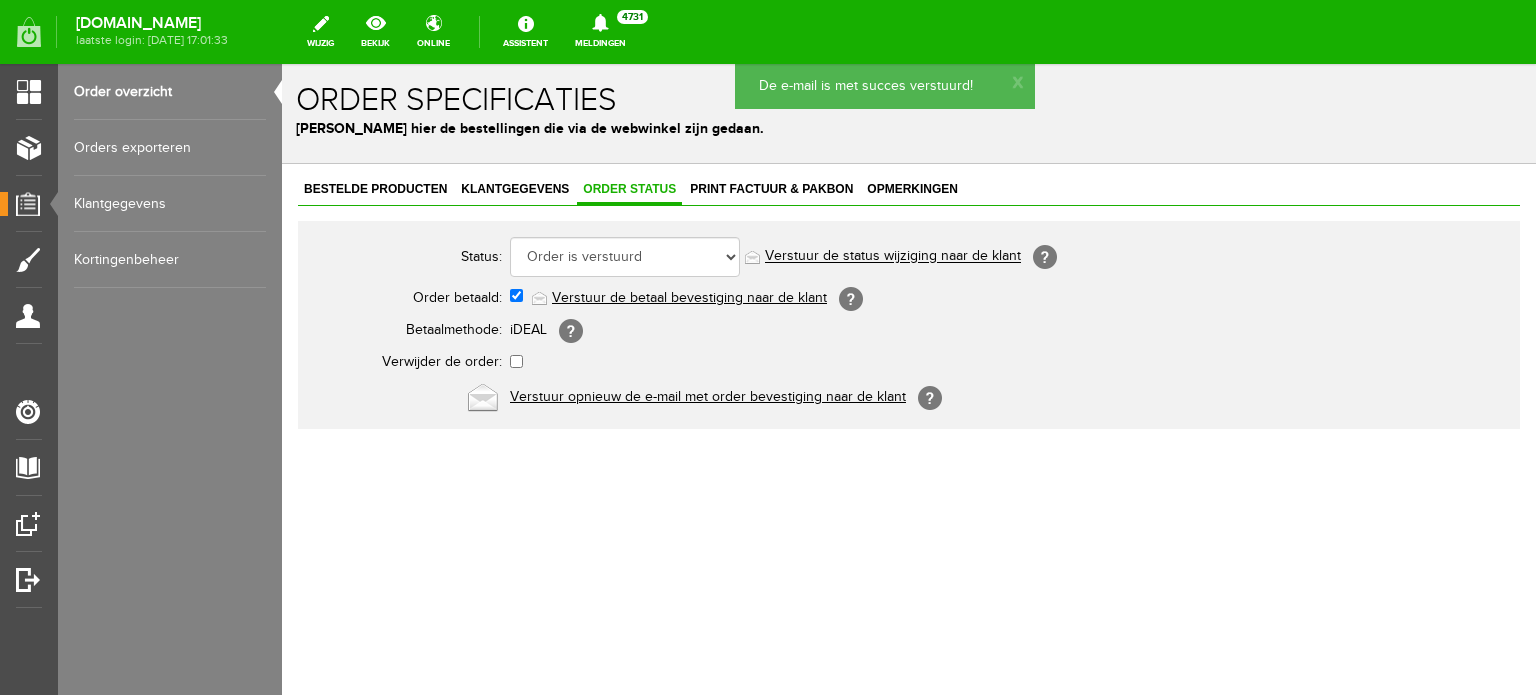 click on "Order overzicht" at bounding box center [170, 92] 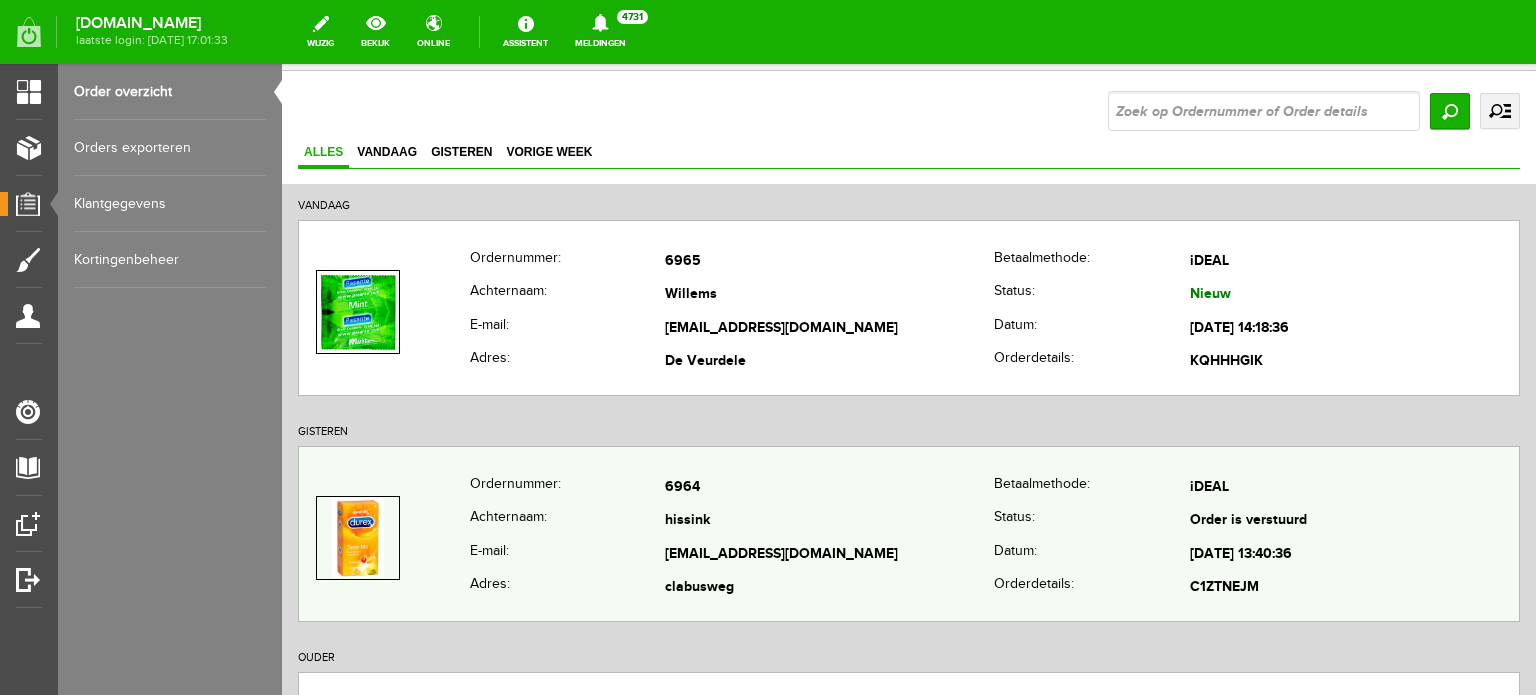 scroll, scrollTop: 200, scrollLeft: 0, axis: vertical 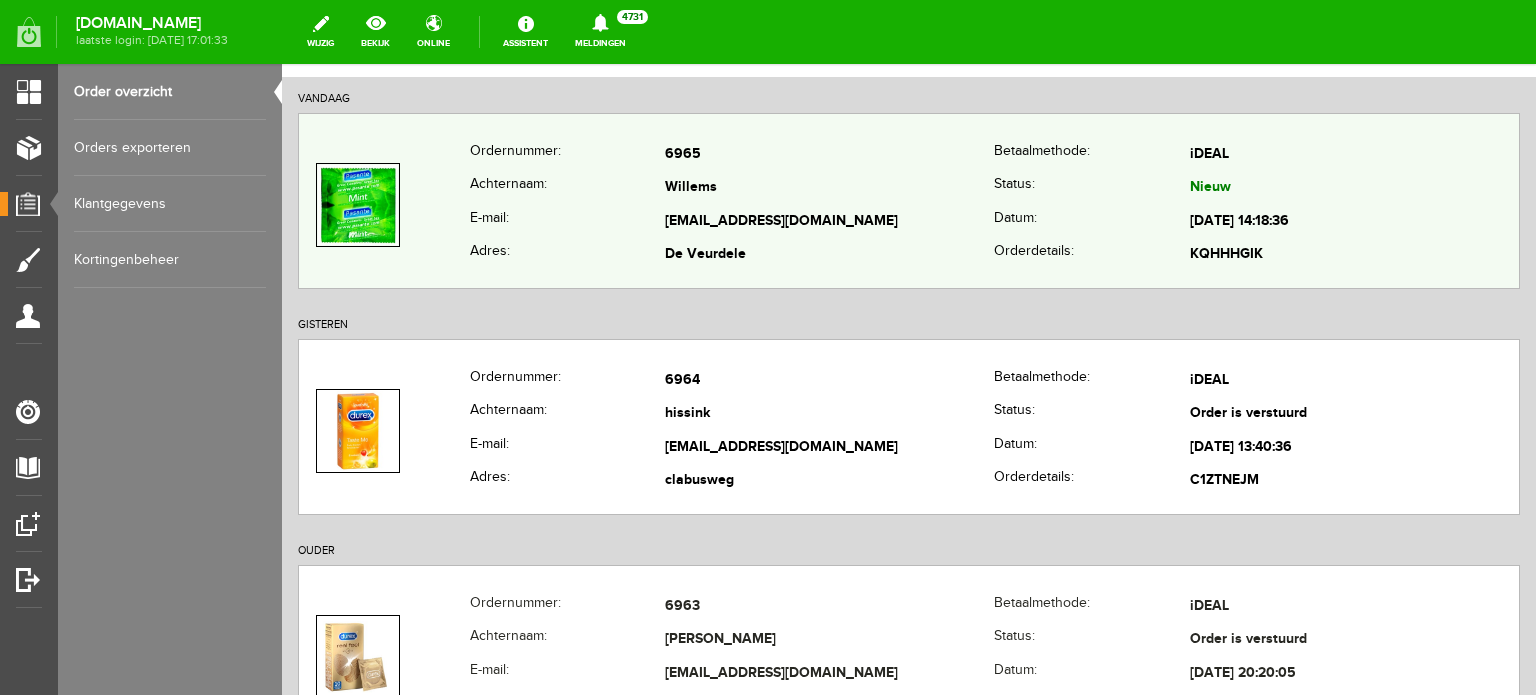 click on "[EMAIL_ADDRESS][DOMAIN_NAME]" at bounding box center [829, 222] 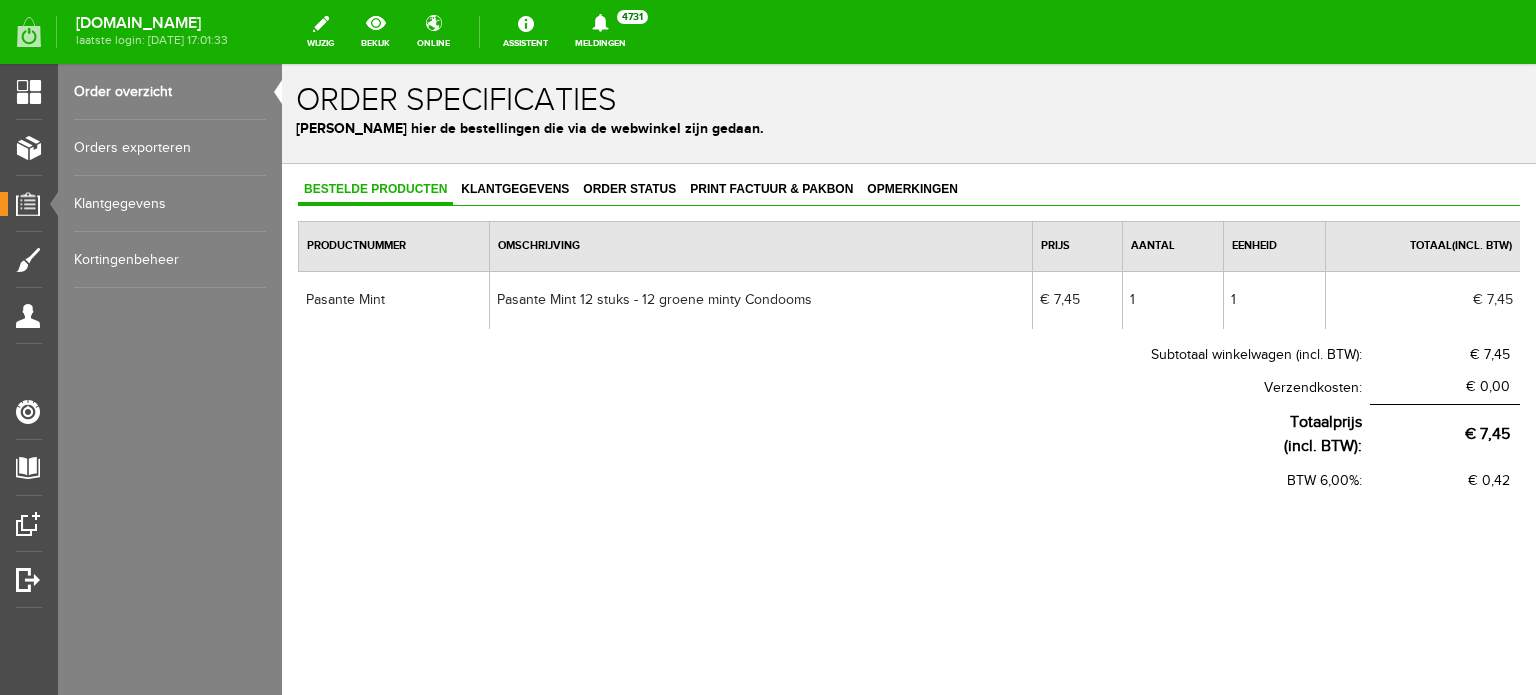 scroll, scrollTop: 0, scrollLeft: 0, axis: both 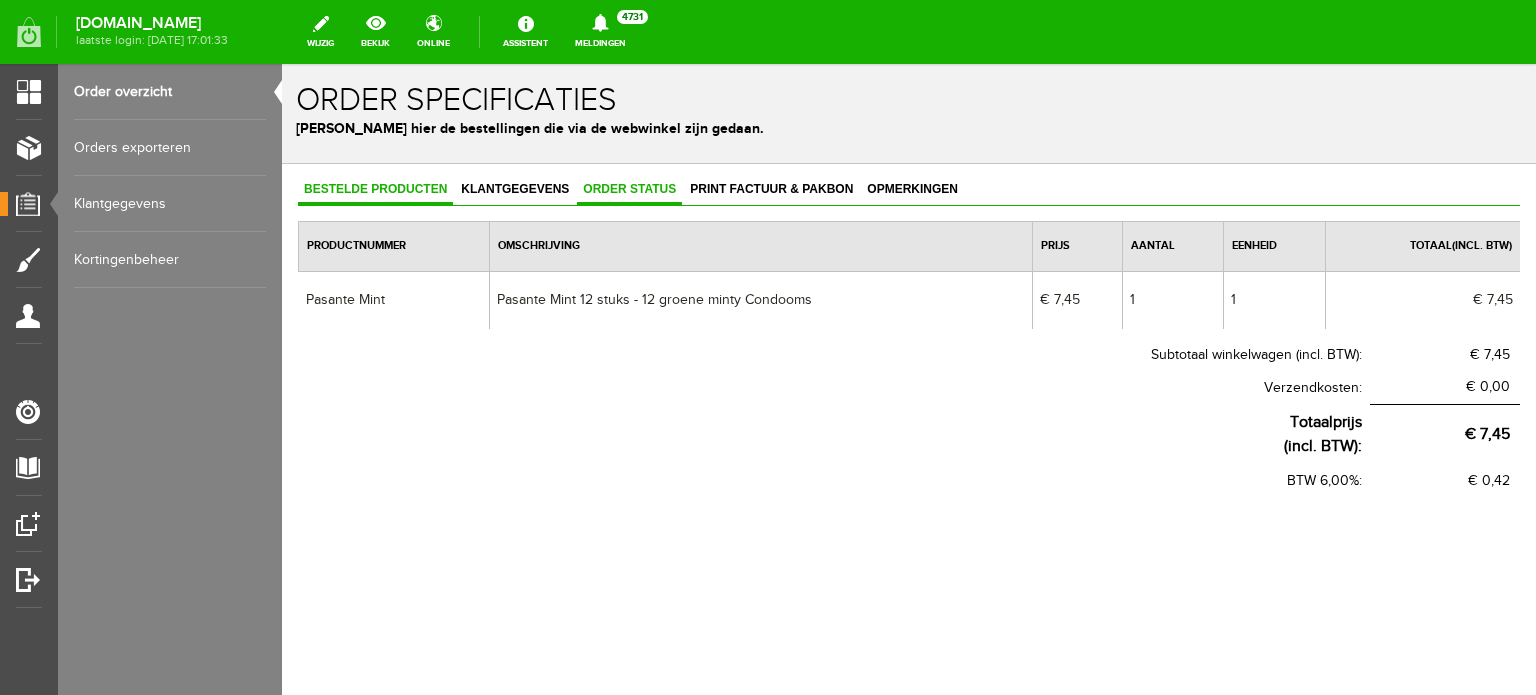 click on "Order status" at bounding box center [629, 189] 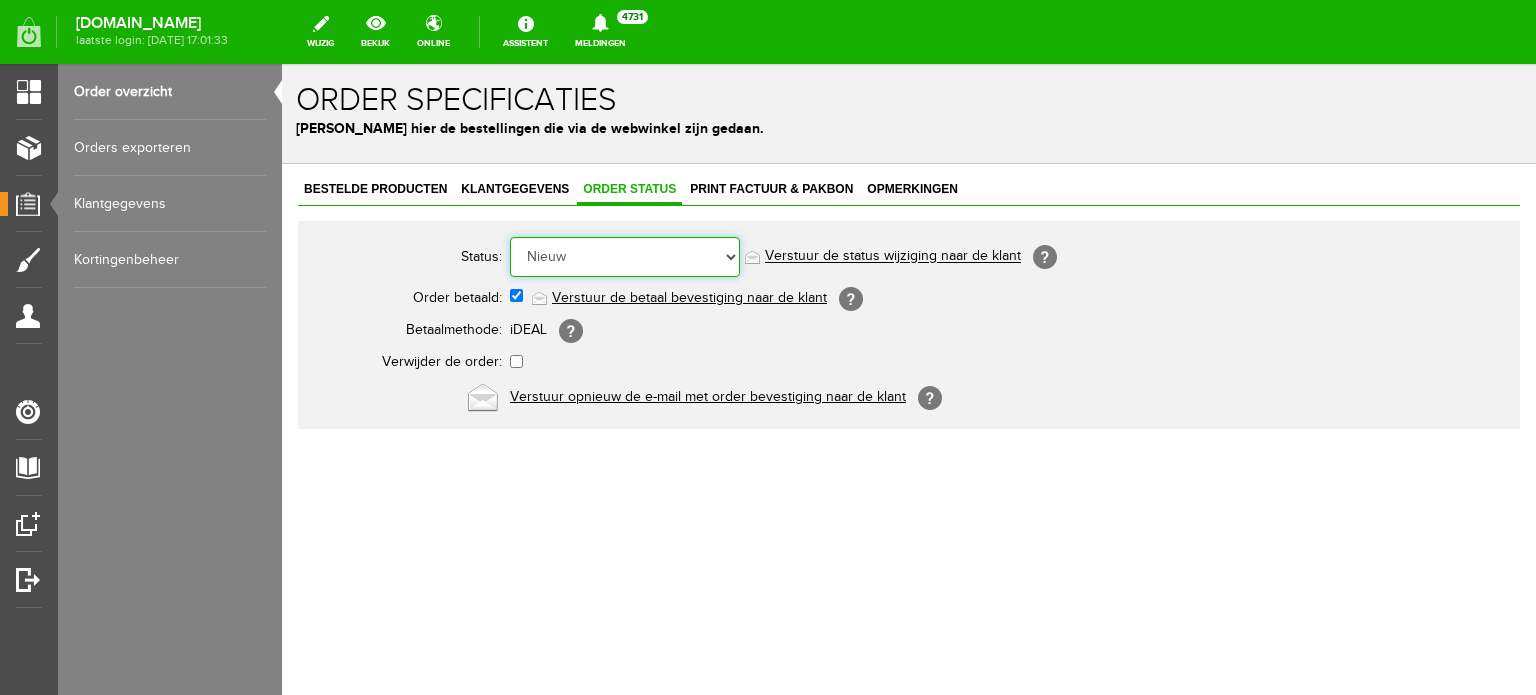 click on "Order niet afgerond
Nieuw
Order in behandeling
Wacht op leverancier
Wacht op betaling
Order is verstuurd
Order is geleverd
Order is geannuleerd
Betaald bedrag is niet correct
Order is geleverd bij de buren
Order gereed om op te halen
Reserveringen
Klaar voor verzending
Retour order" at bounding box center (625, 257) 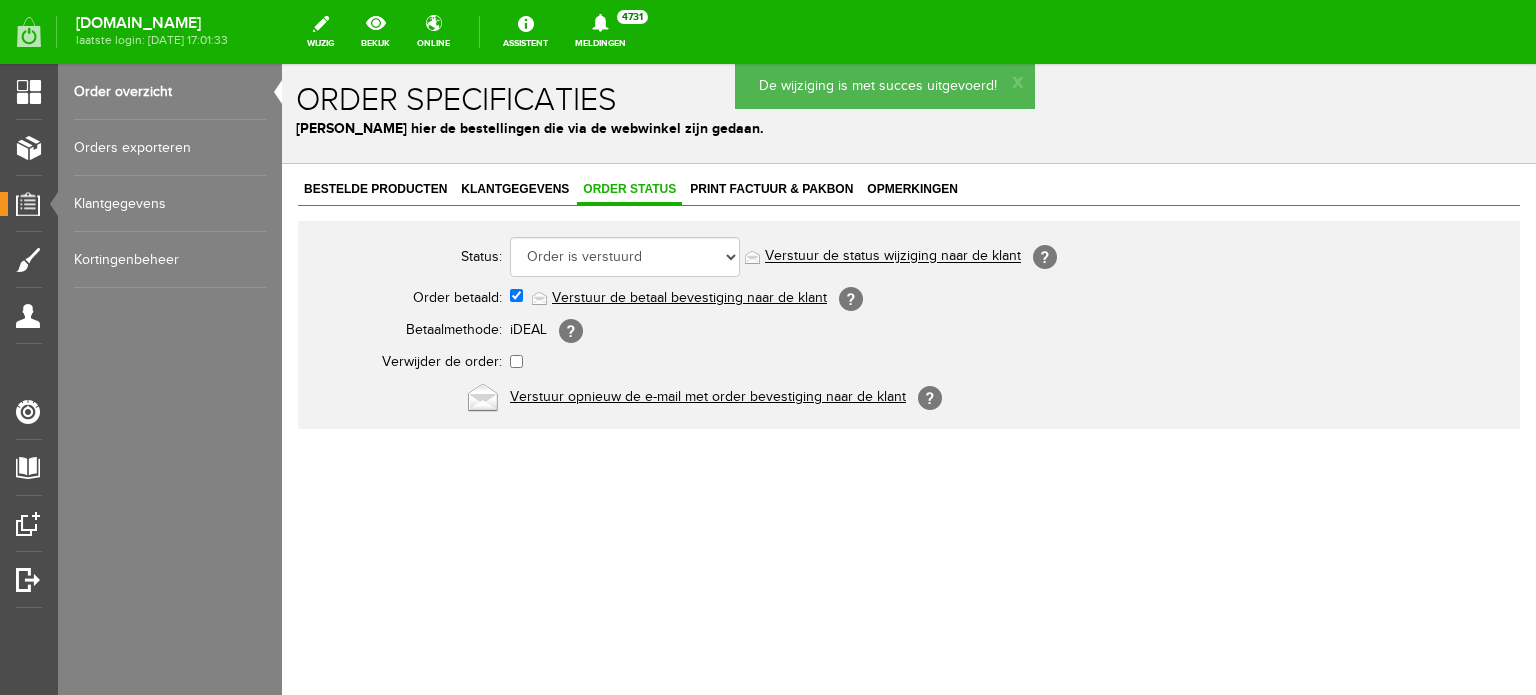 click on "Verstuur de status wijziging naar de klant" at bounding box center (893, 257) 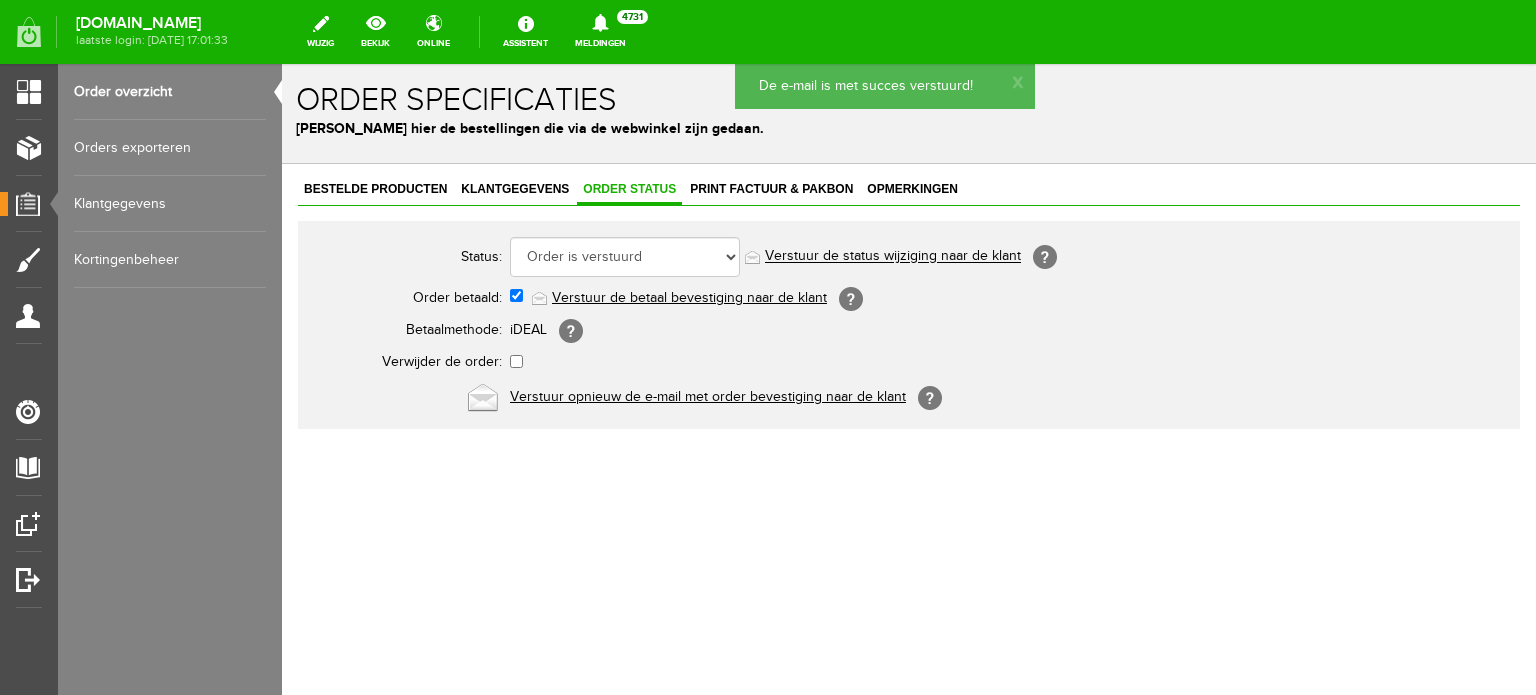 click on "Print factuur & pakbon" at bounding box center (771, 189) 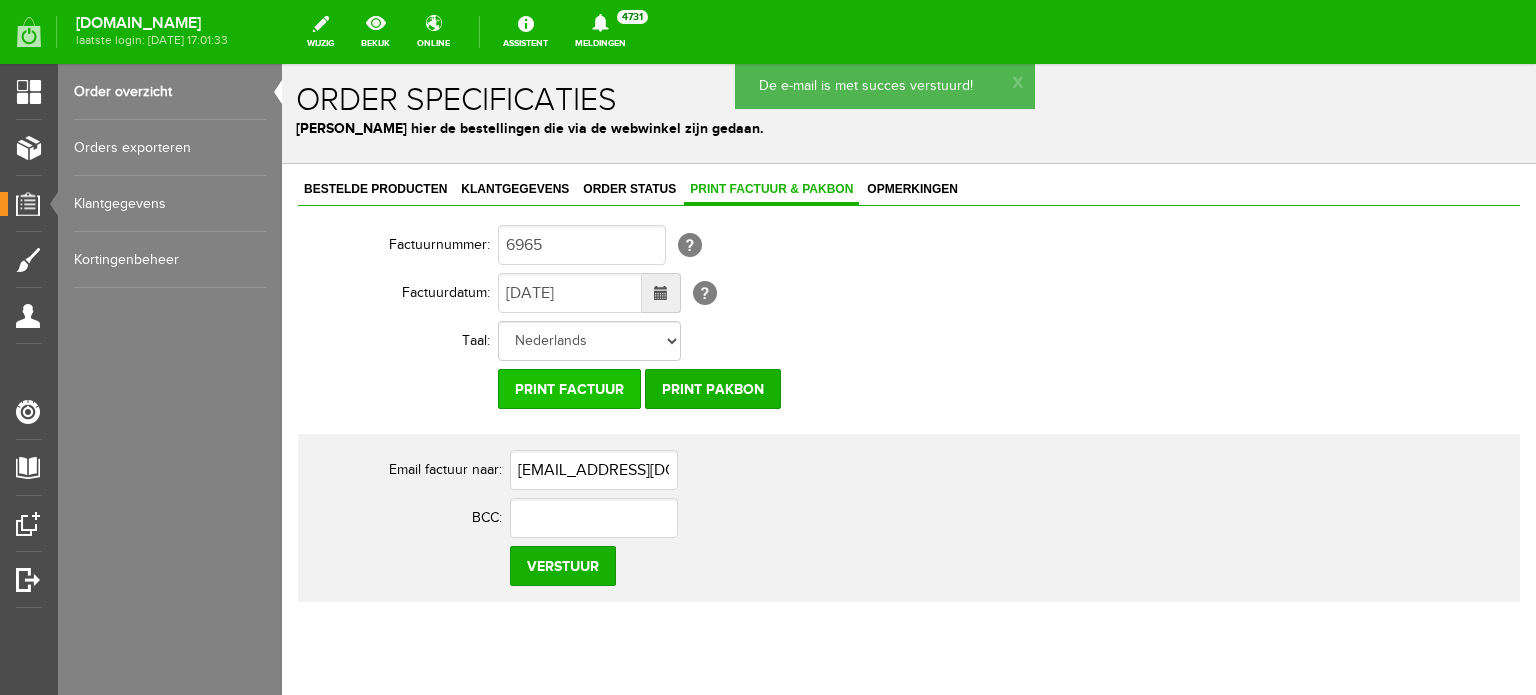 click on "Print factuur" at bounding box center [569, 389] 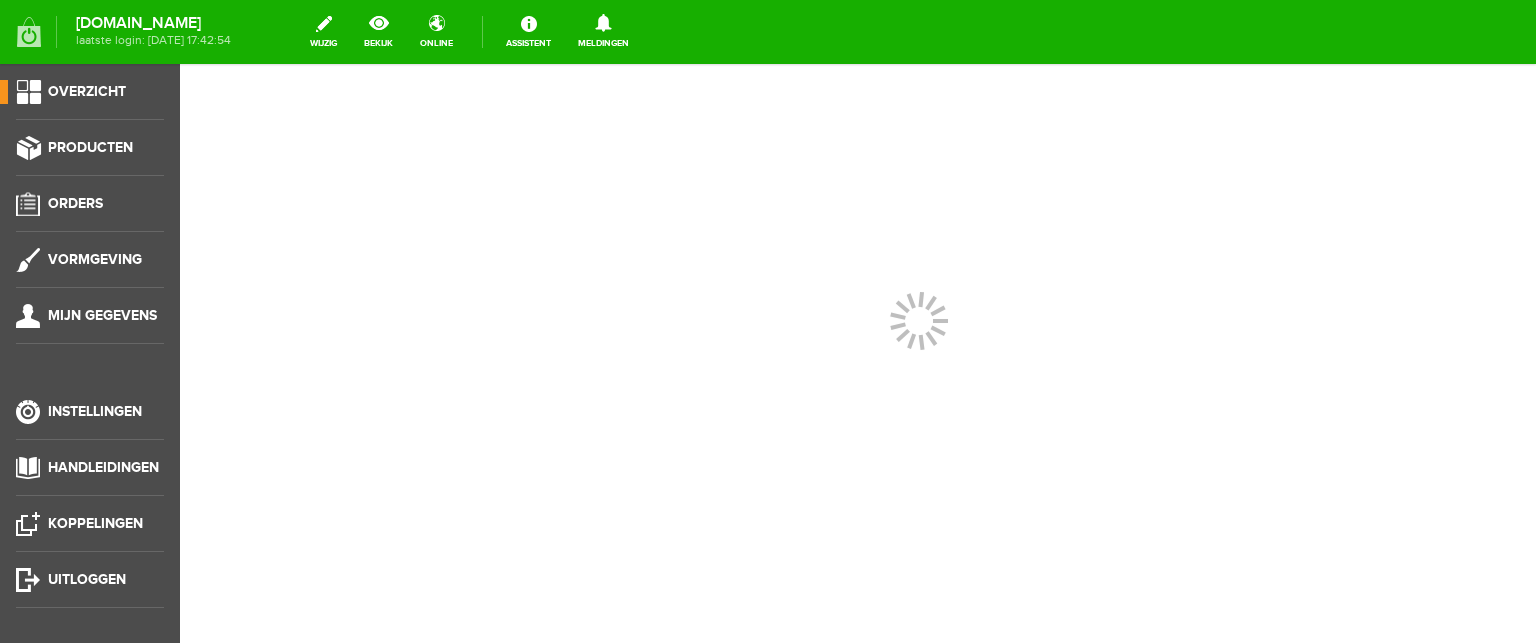 scroll, scrollTop: 0, scrollLeft: 0, axis: both 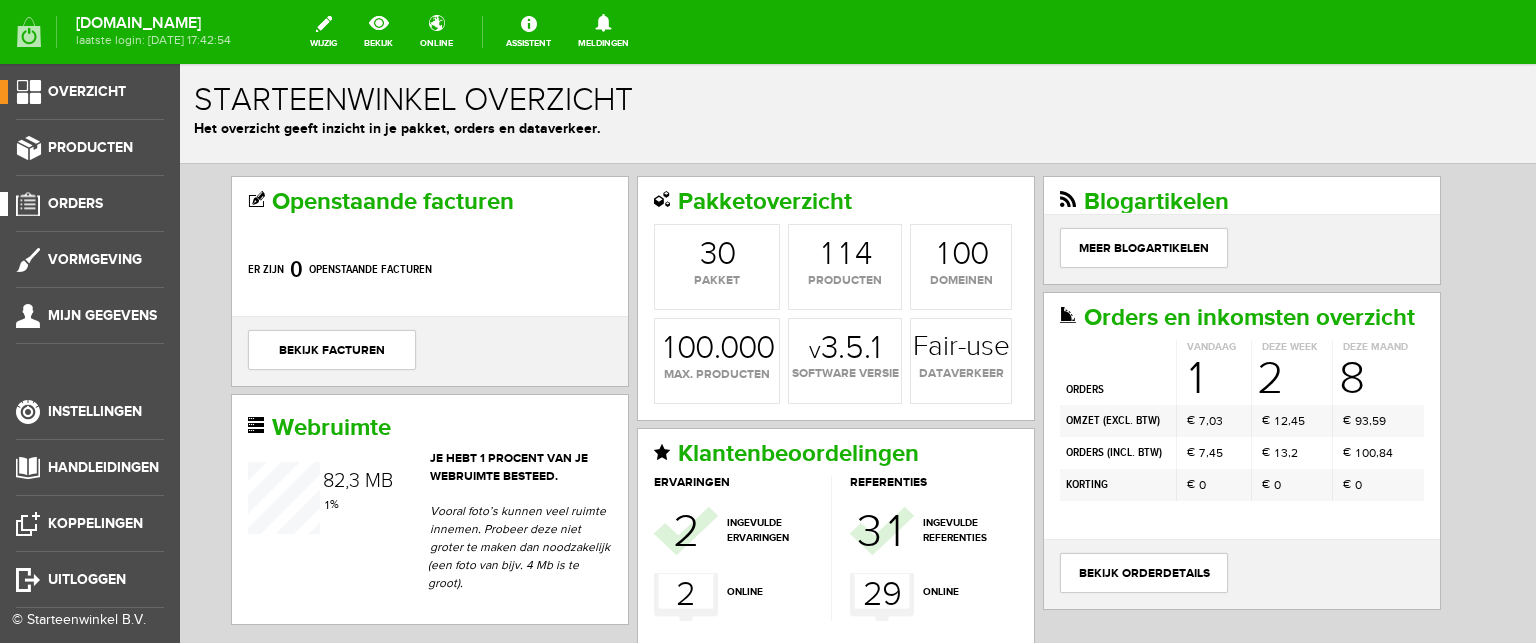 click on "Orders" at bounding box center (75, 203) 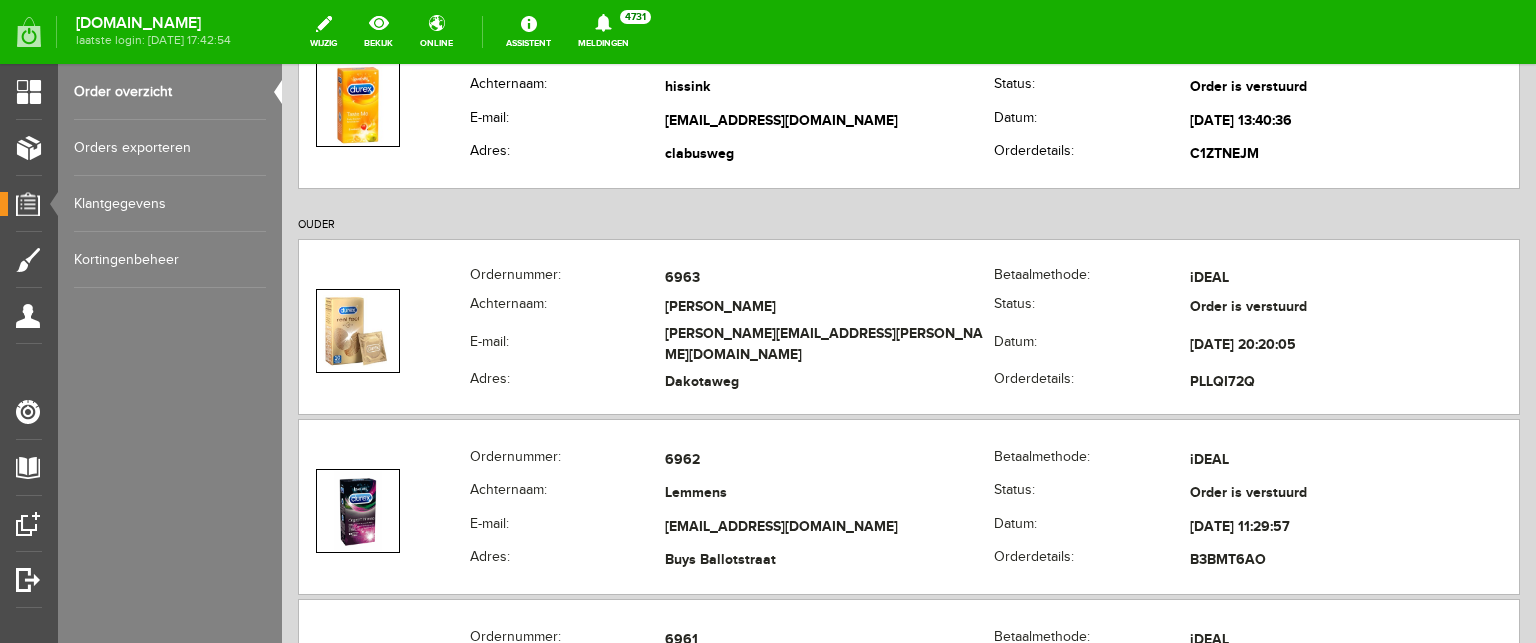 scroll, scrollTop: 528, scrollLeft: 0, axis: vertical 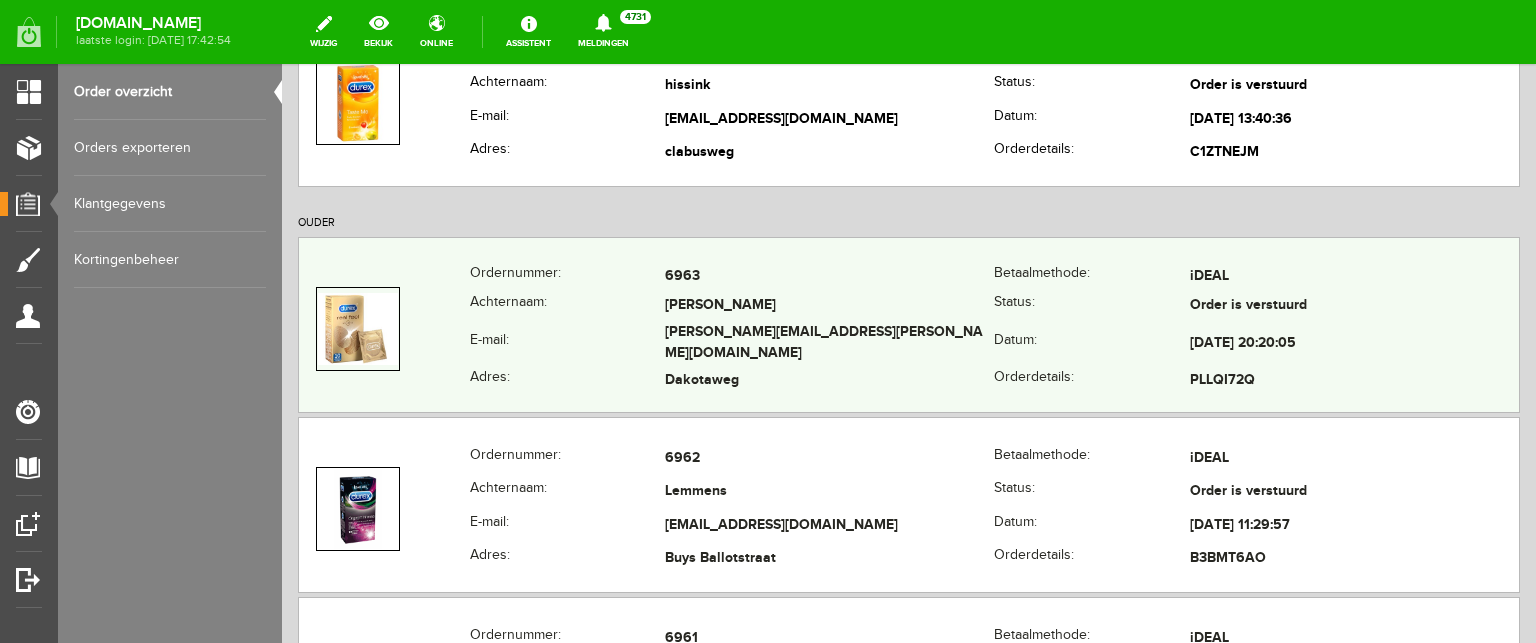 click on "[EMAIL_ADDRESS][DOMAIN_NAME]" at bounding box center [829, 344] 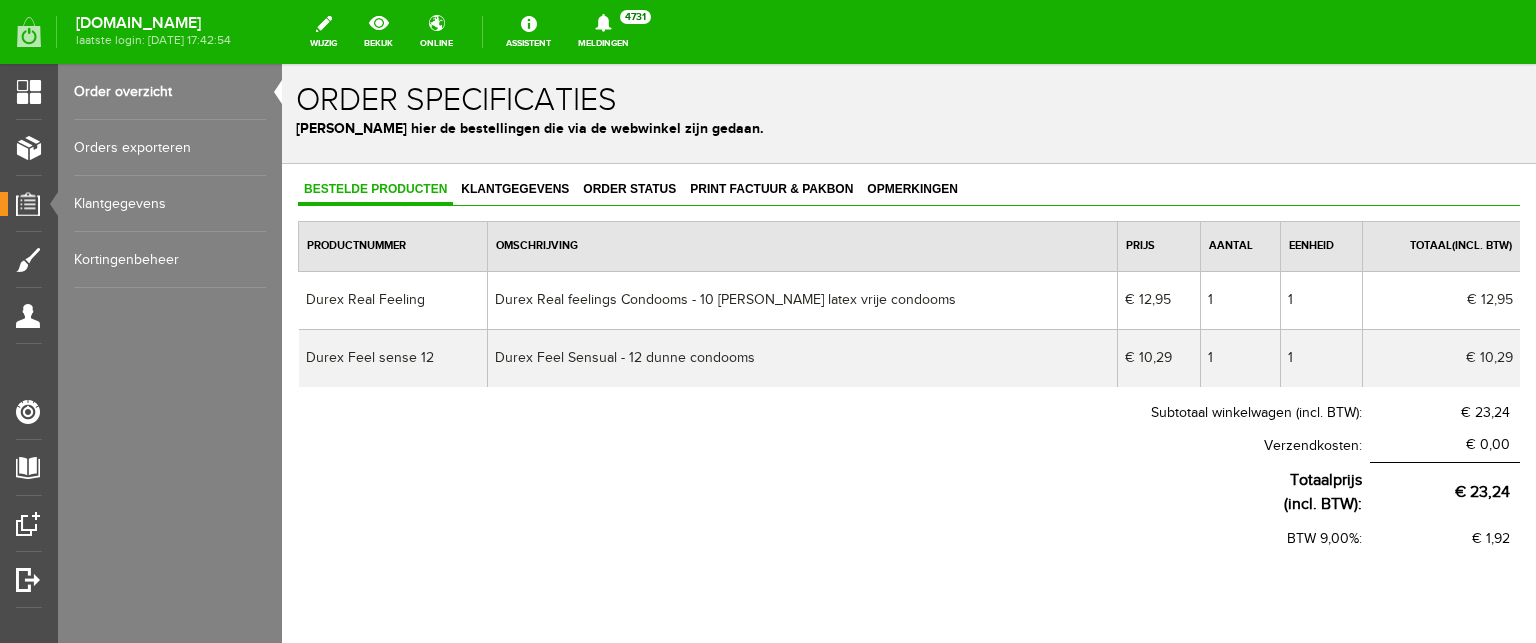 scroll, scrollTop: 0, scrollLeft: 0, axis: both 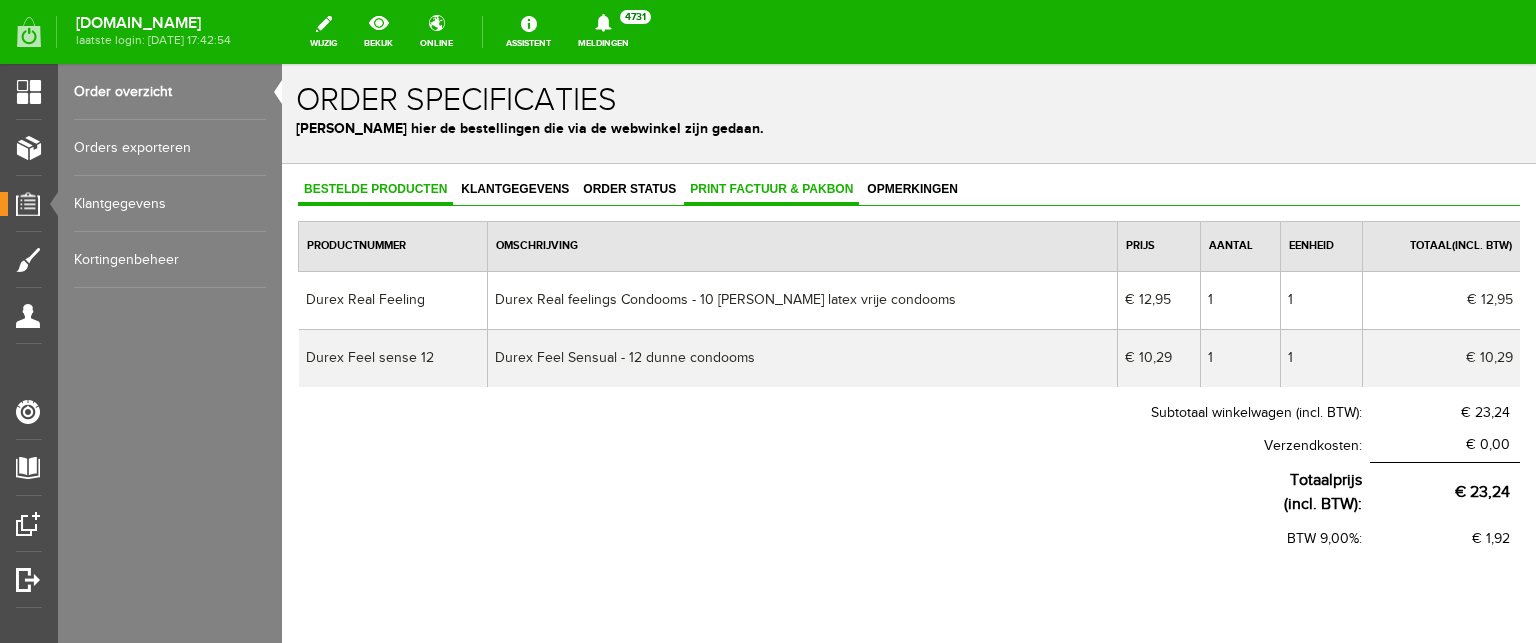 click on "Print factuur & pakbon" at bounding box center (771, 189) 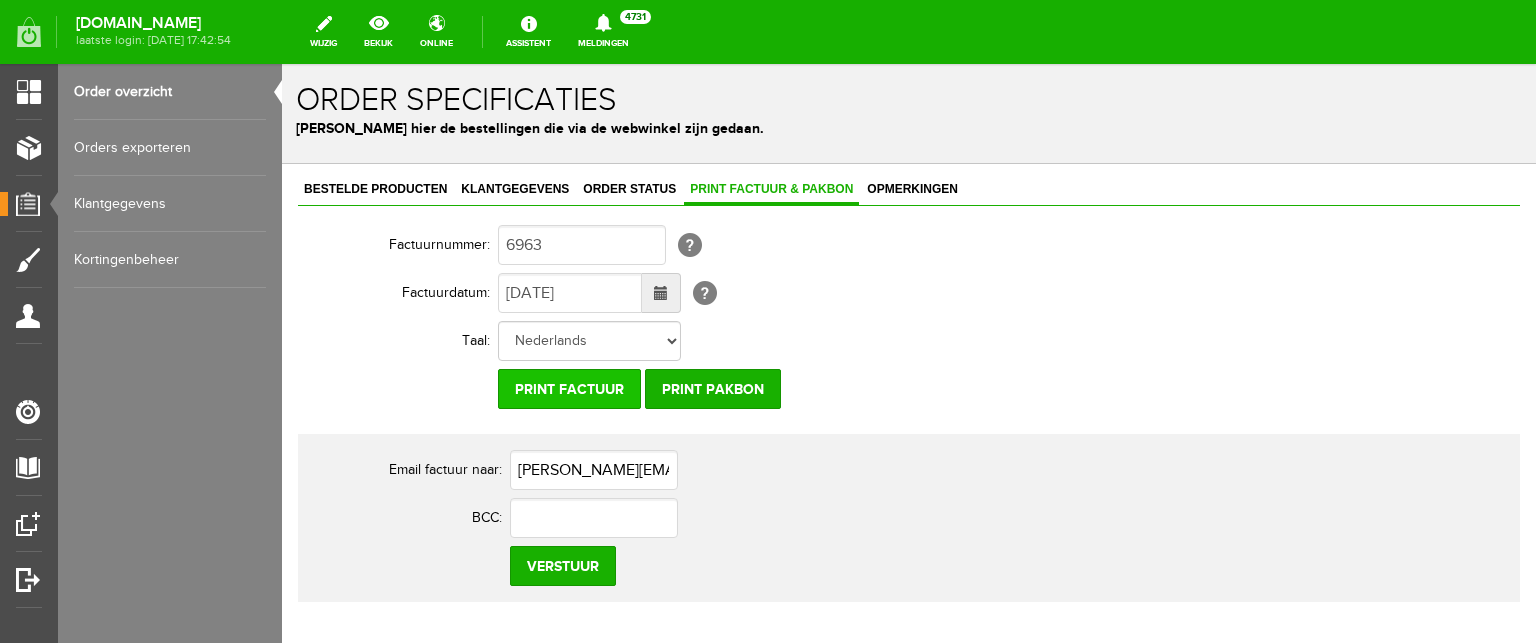 click on "Print factuur" at bounding box center [569, 389] 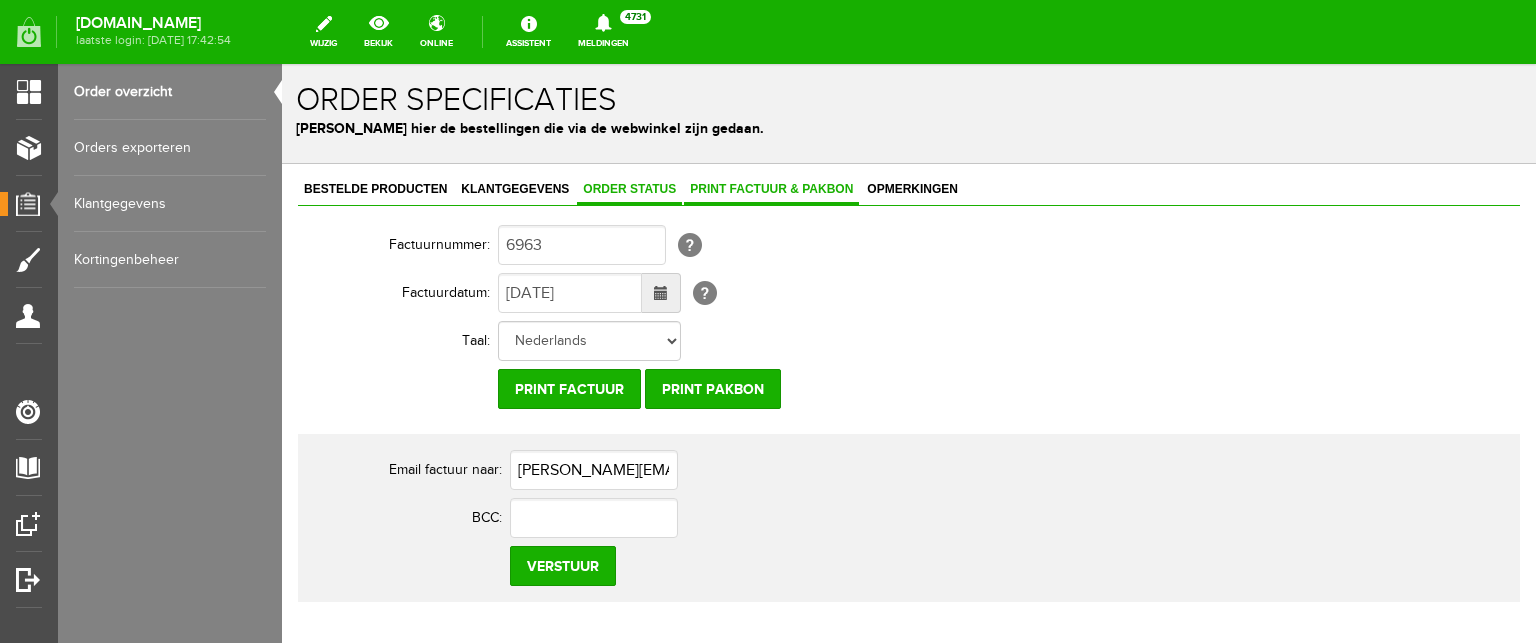 click on "Order status" at bounding box center (629, 189) 